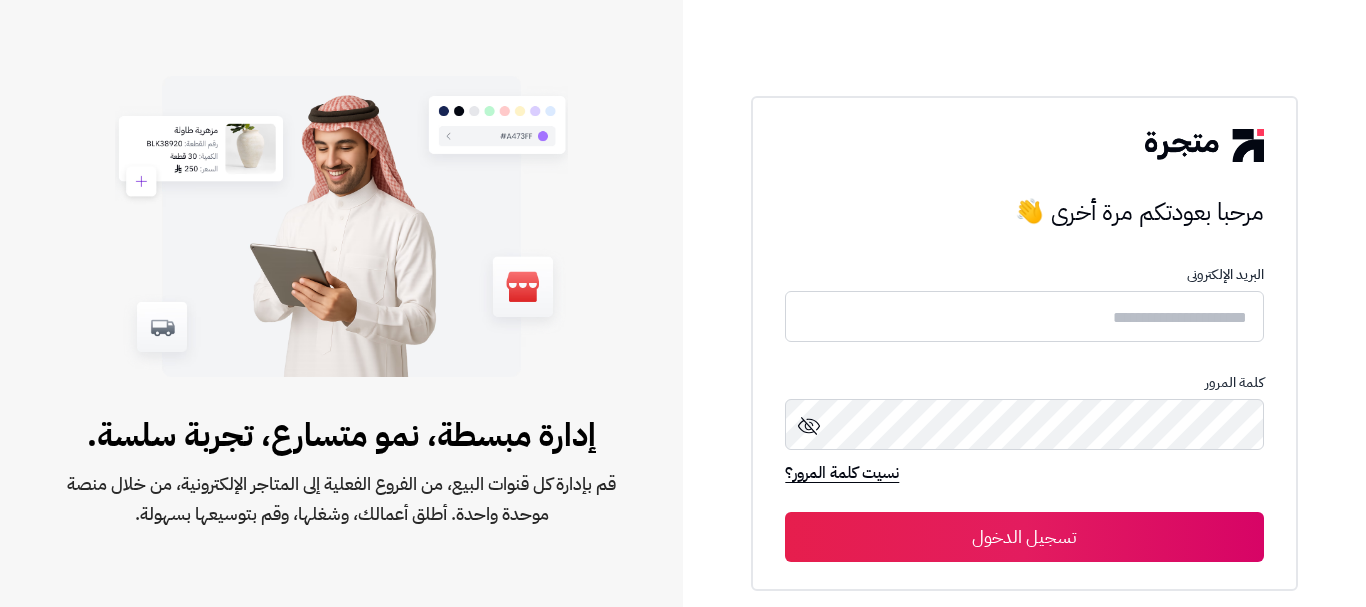 scroll, scrollTop: 0, scrollLeft: 0, axis: both 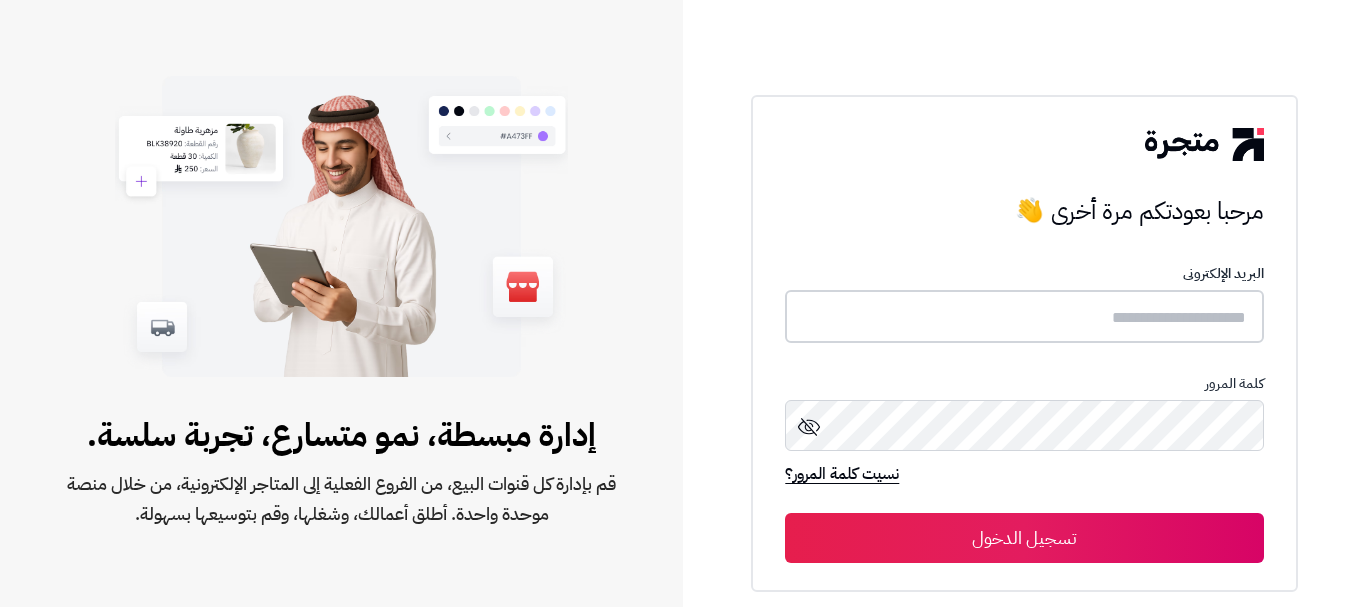 type on "**********" 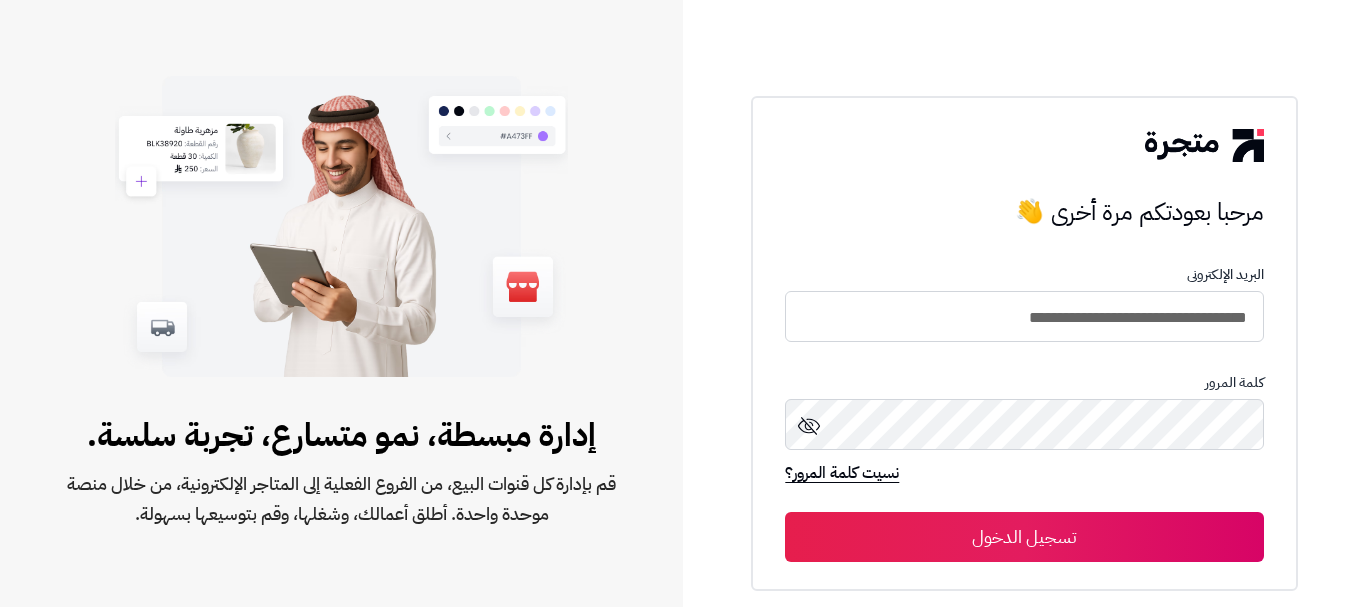 click on "تسجيل الدخول" at bounding box center [1024, 537] 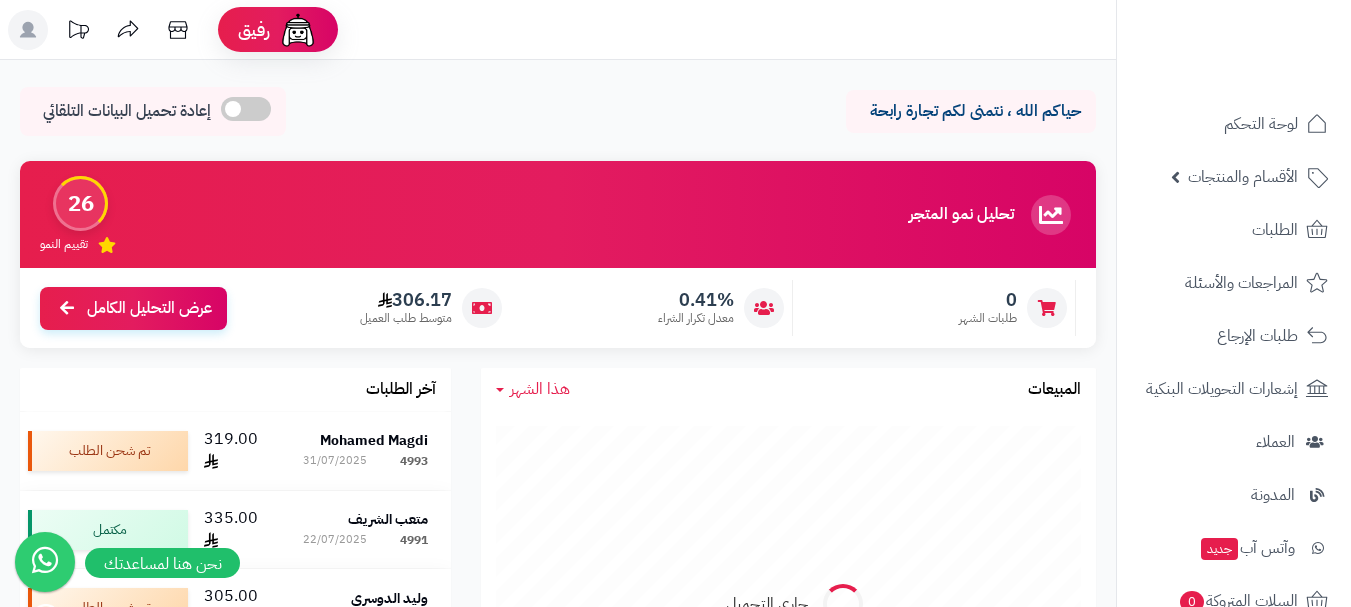 scroll, scrollTop: 0, scrollLeft: 0, axis: both 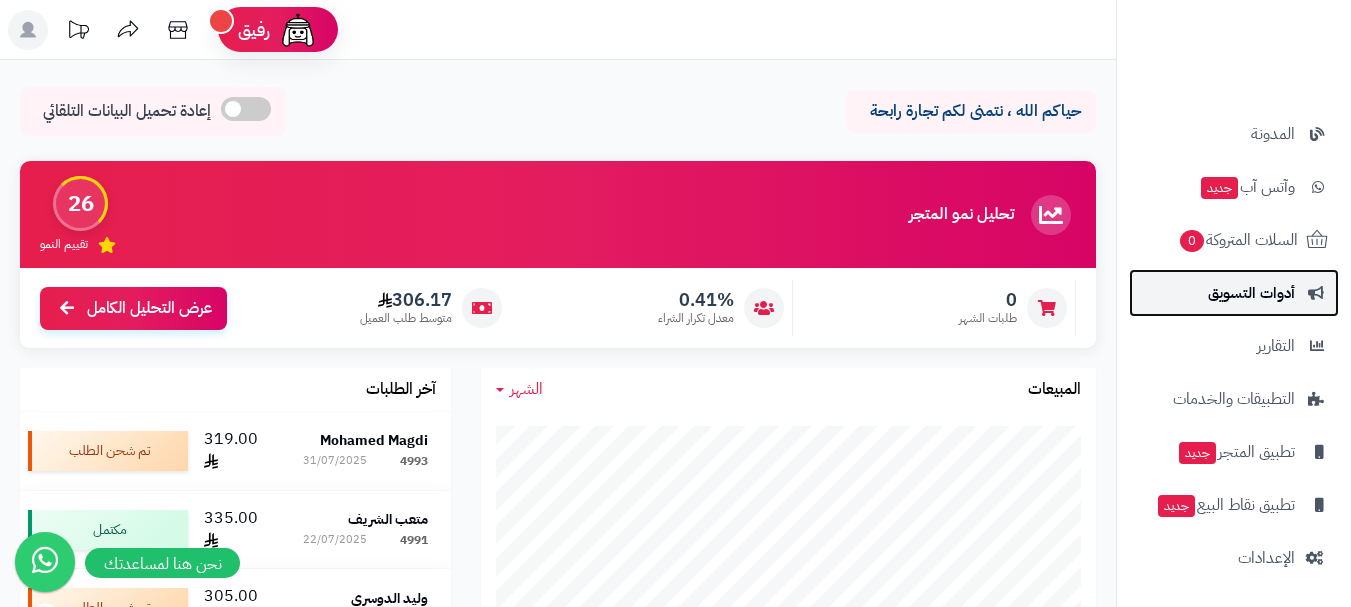 click on "أدوات التسويق" at bounding box center [1251, 293] 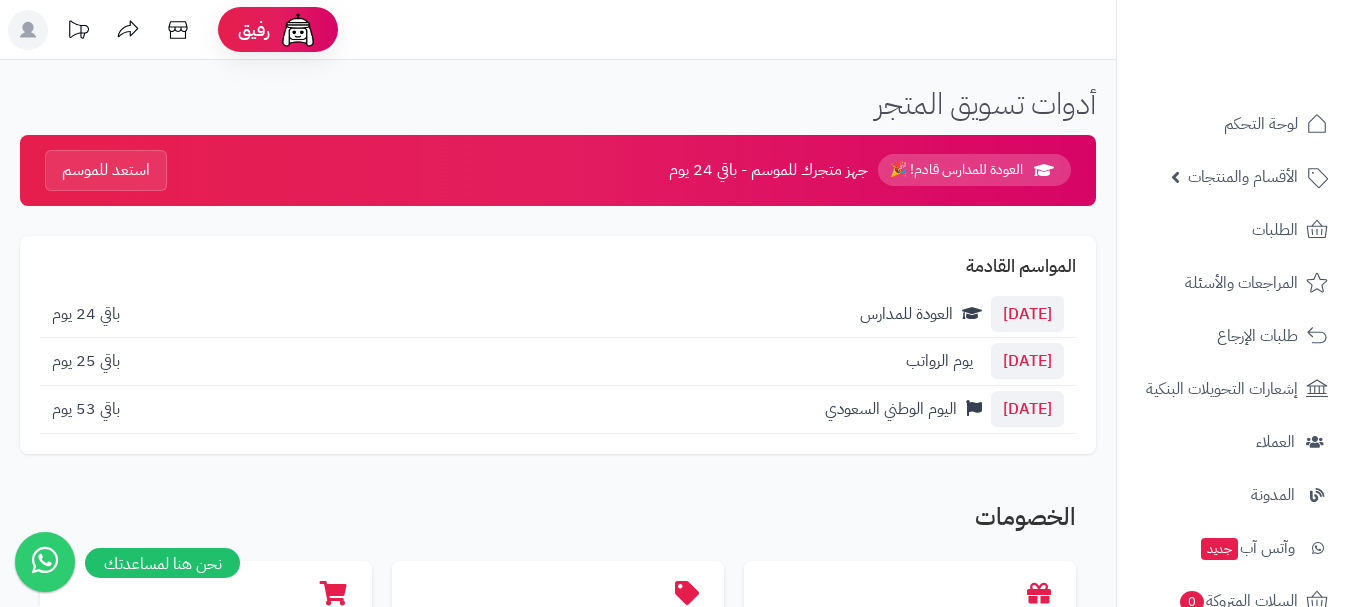 scroll, scrollTop: 0, scrollLeft: 0, axis: both 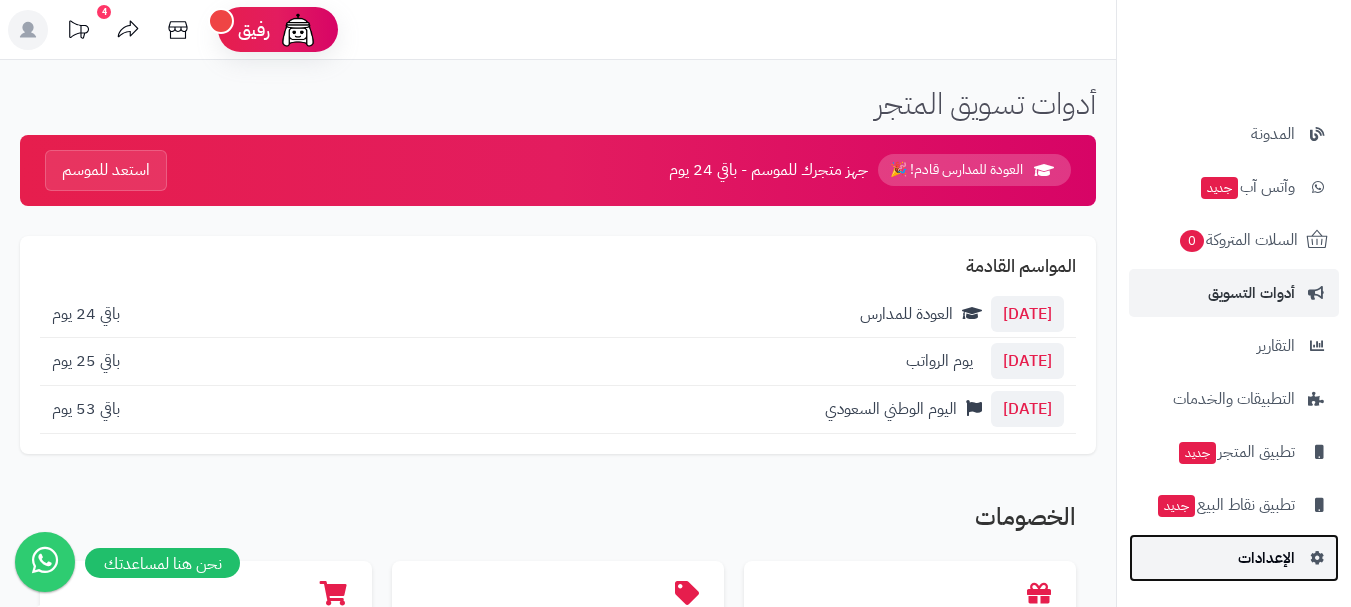 click on "الإعدادات" at bounding box center (1266, 558) 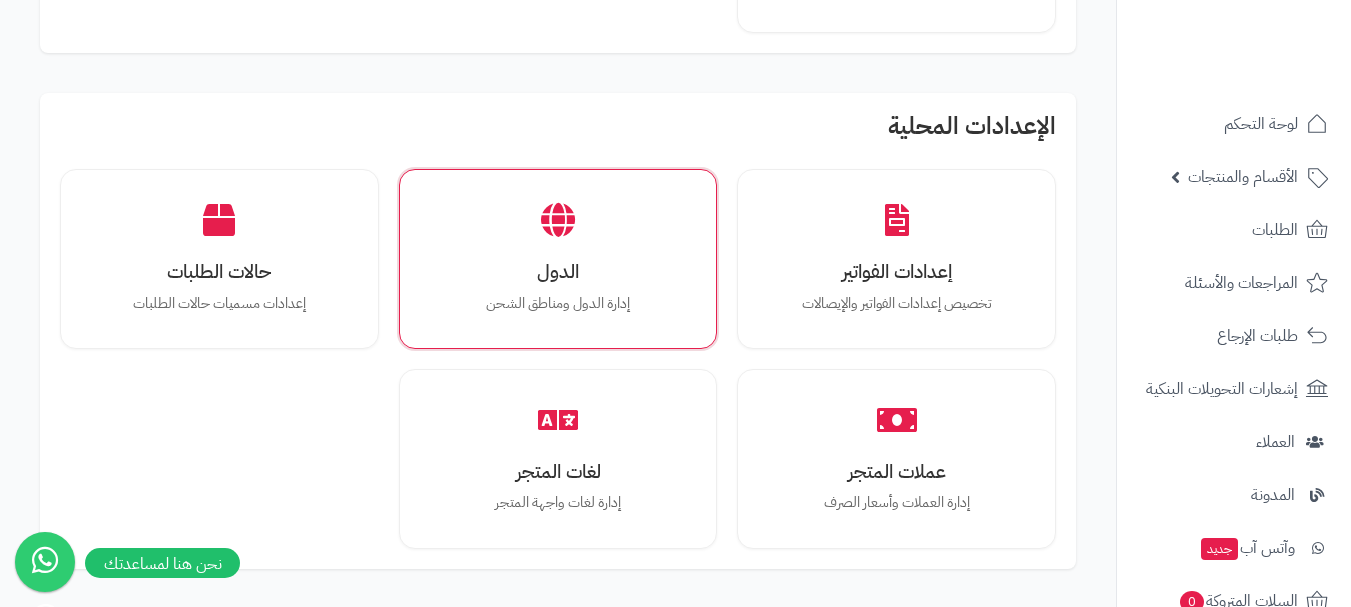 scroll, scrollTop: 1500, scrollLeft: 0, axis: vertical 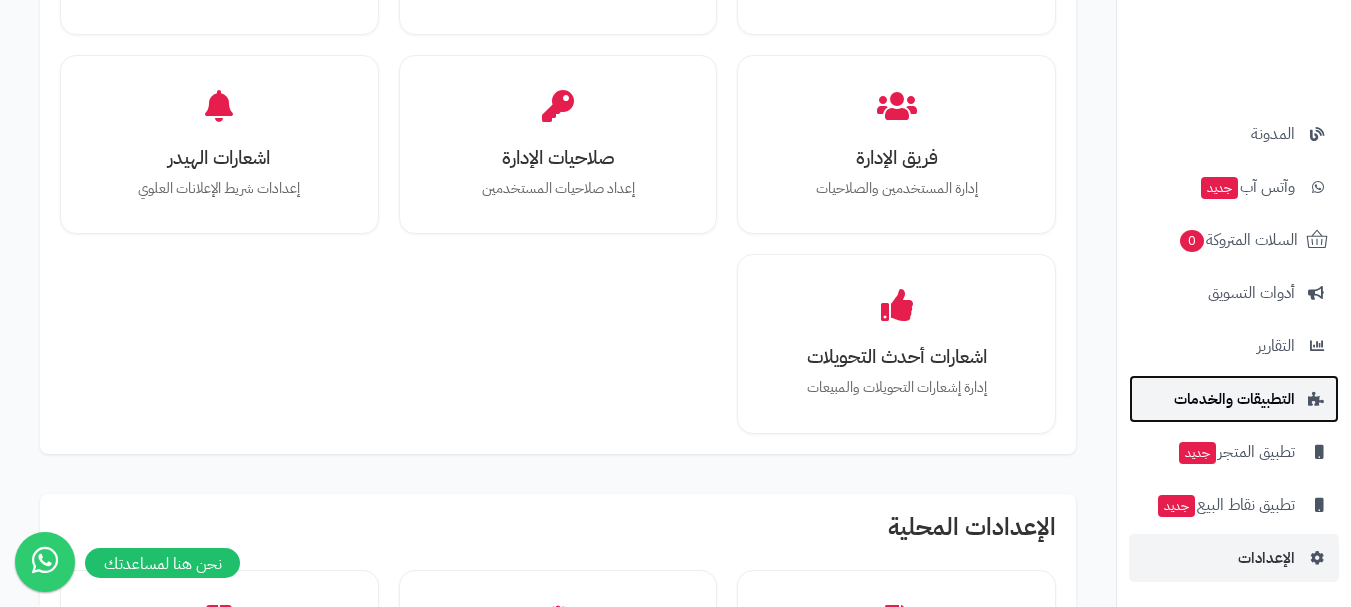 click on "التطبيقات والخدمات" at bounding box center [1234, 399] 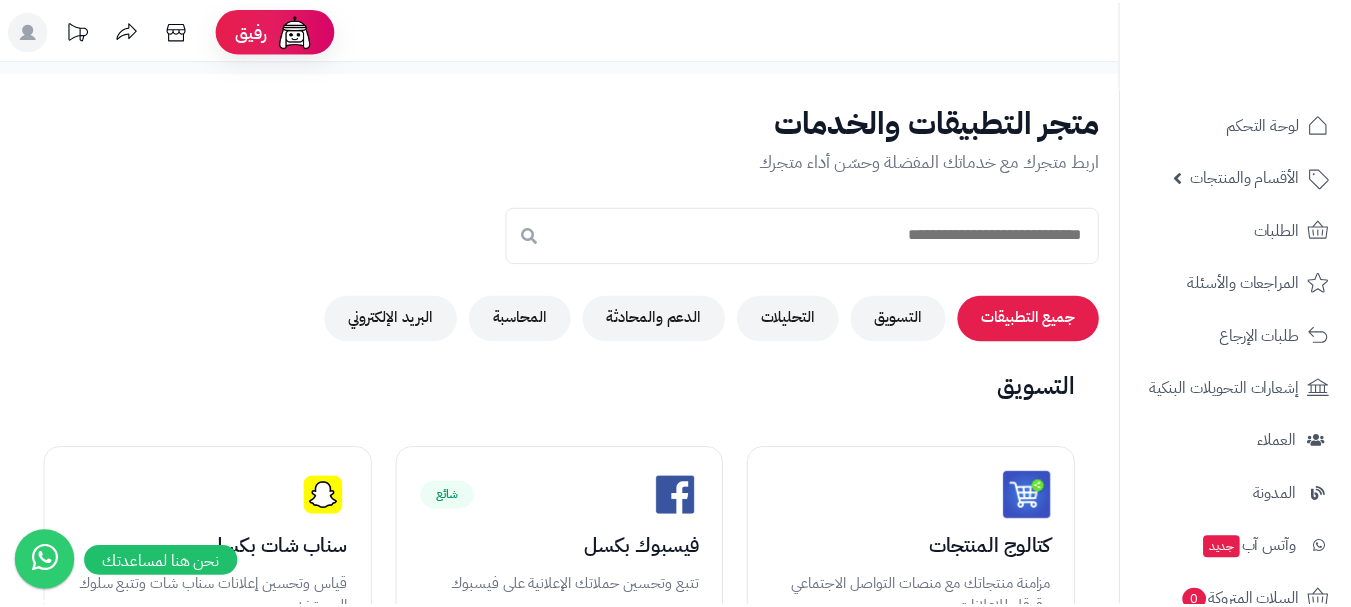scroll, scrollTop: 0, scrollLeft: 0, axis: both 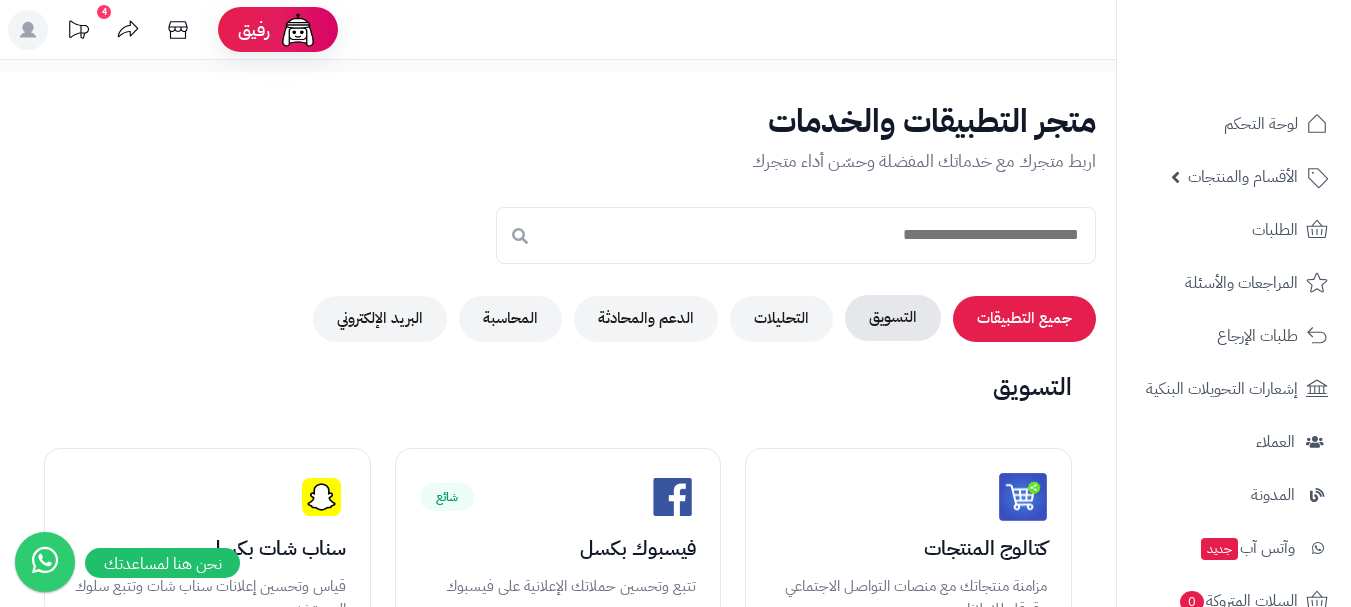 click on "التسويق" at bounding box center [893, 318] 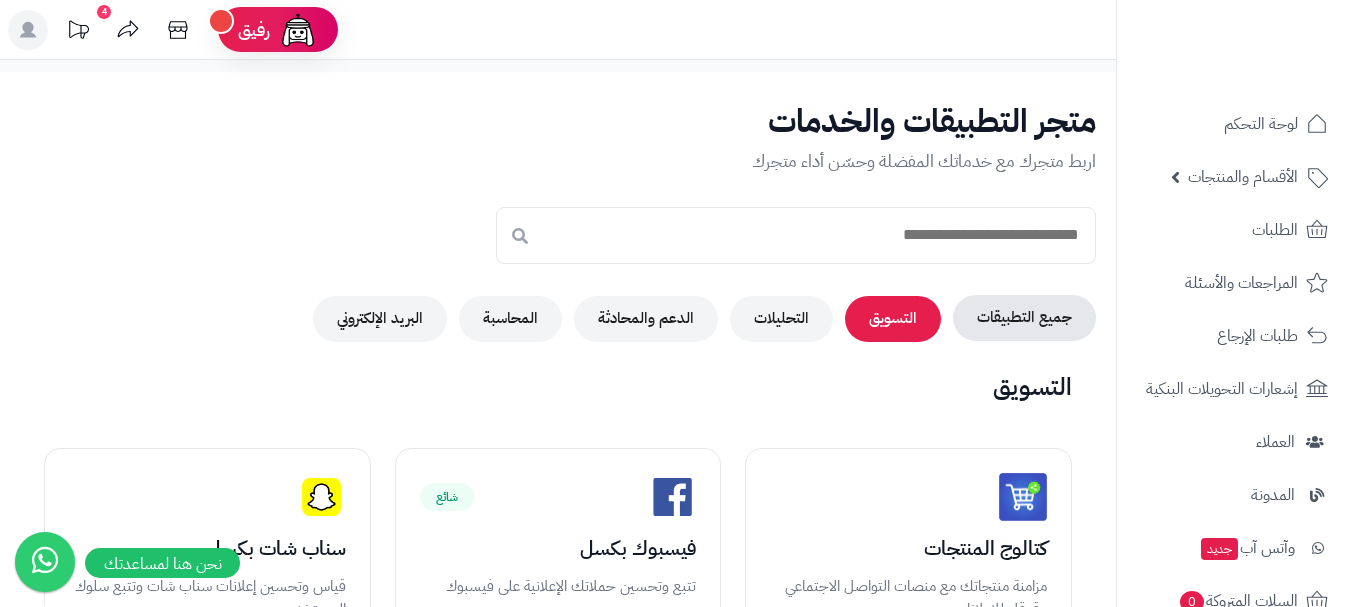 click on "جميع التطبيقات" at bounding box center [1024, 318] 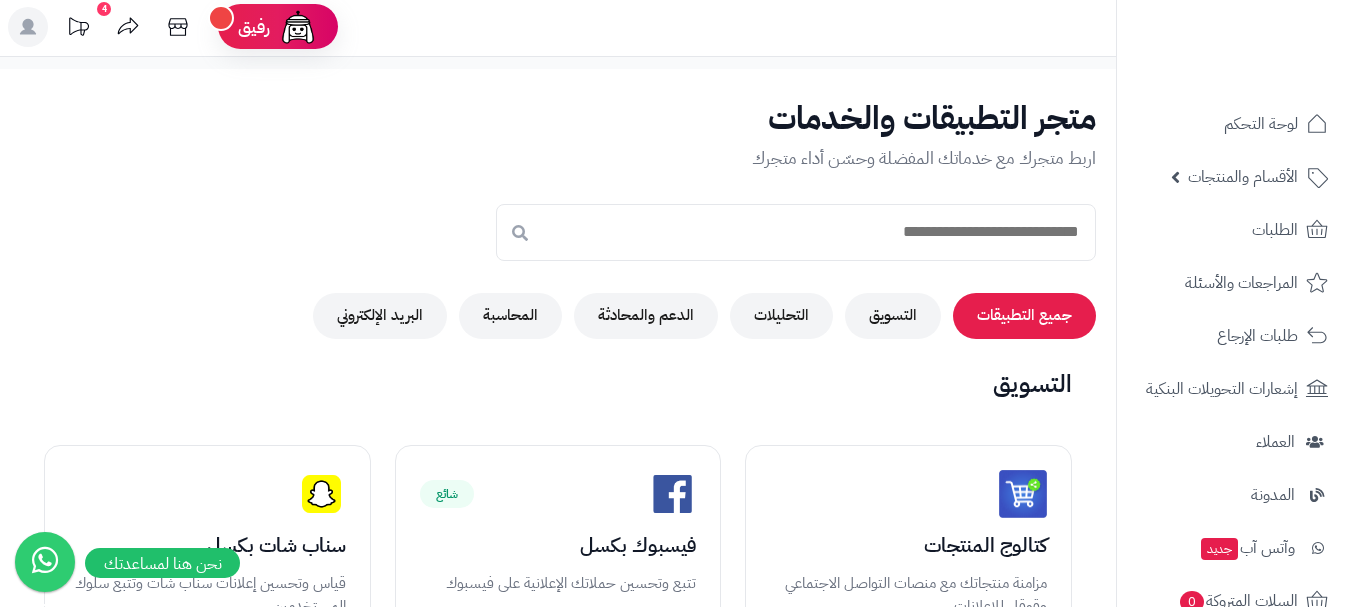 scroll, scrollTop: 0, scrollLeft: 0, axis: both 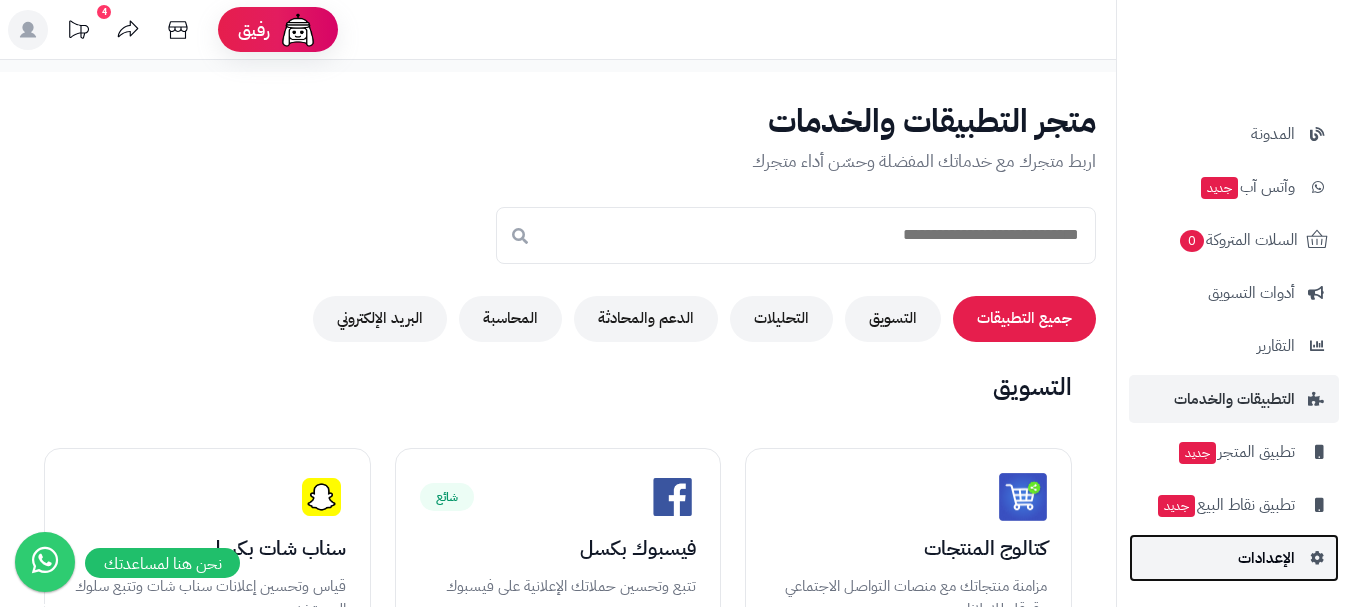 click on "الإعدادات" at bounding box center [1266, 558] 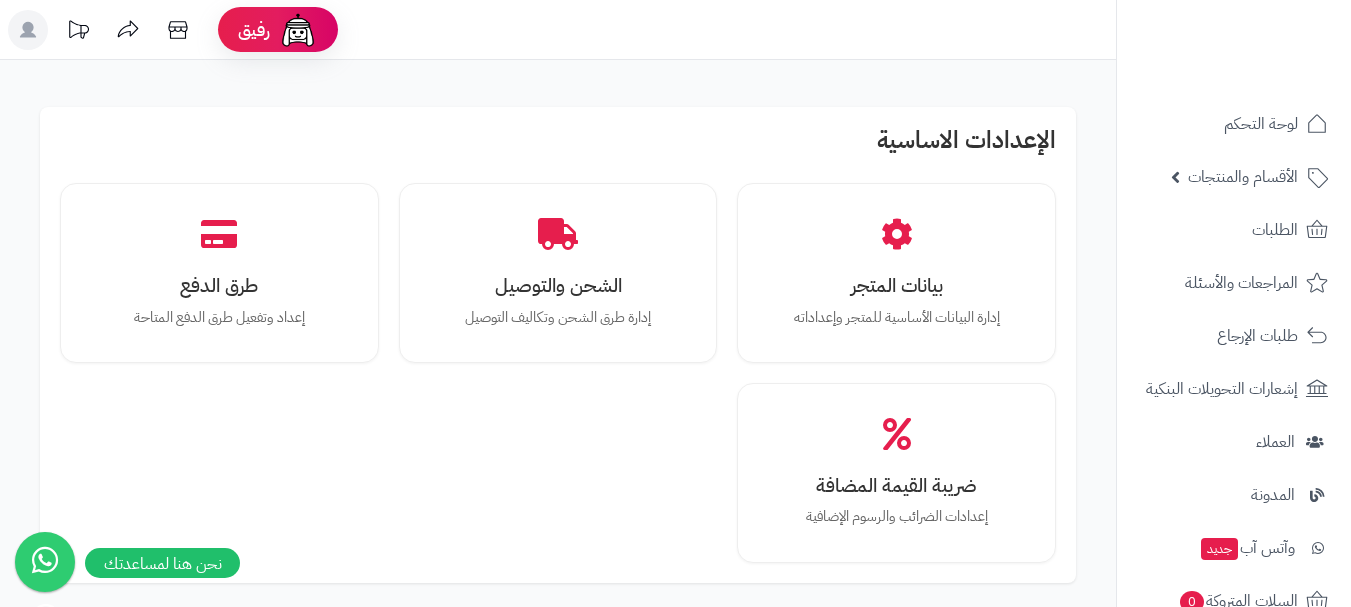 scroll, scrollTop: 0, scrollLeft: 0, axis: both 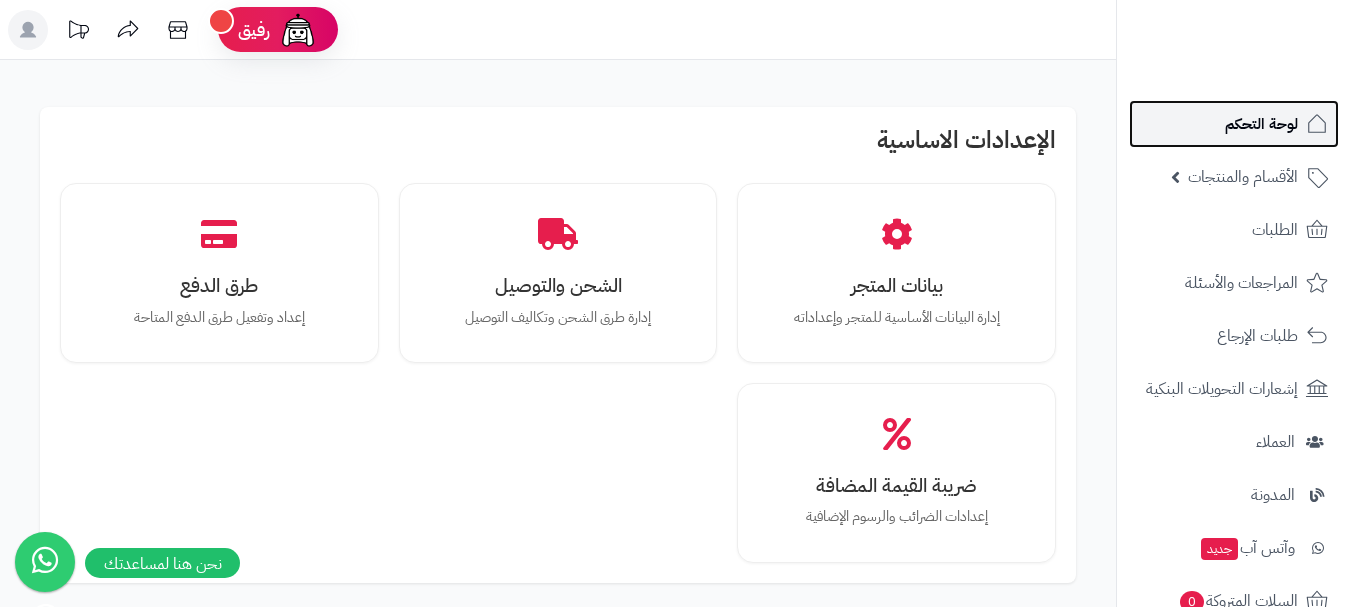 click on "لوحة التحكم" at bounding box center (1261, 124) 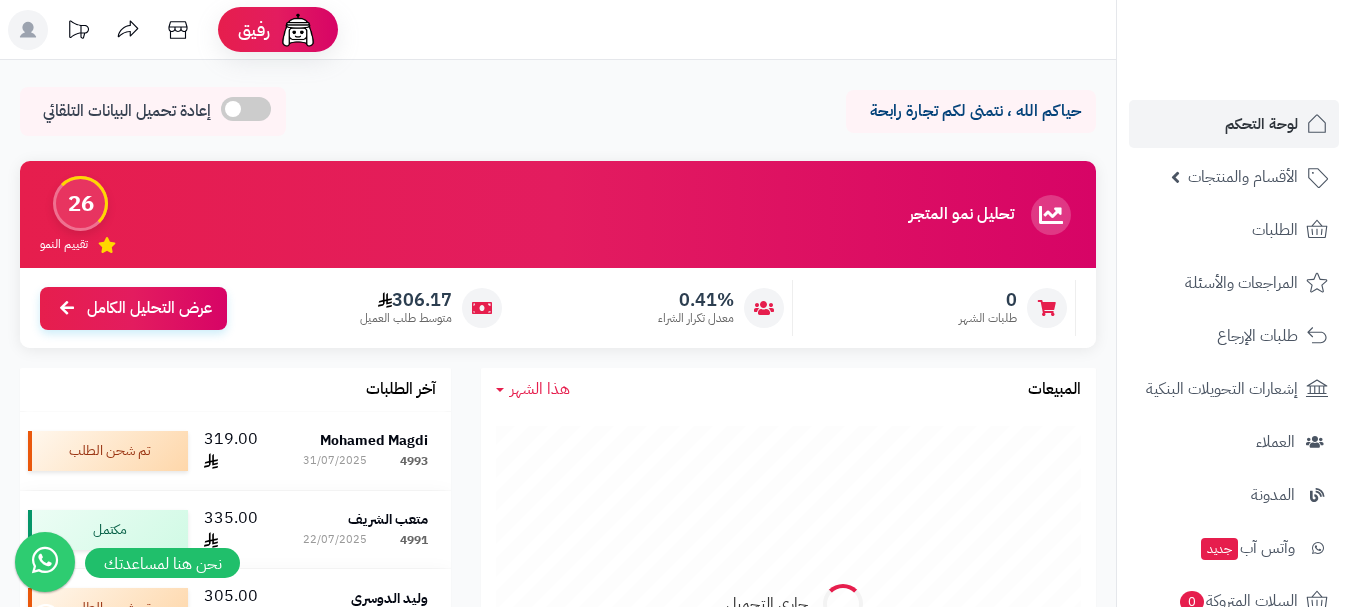 scroll, scrollTop: 0, scrollLeft: 0, axis: both 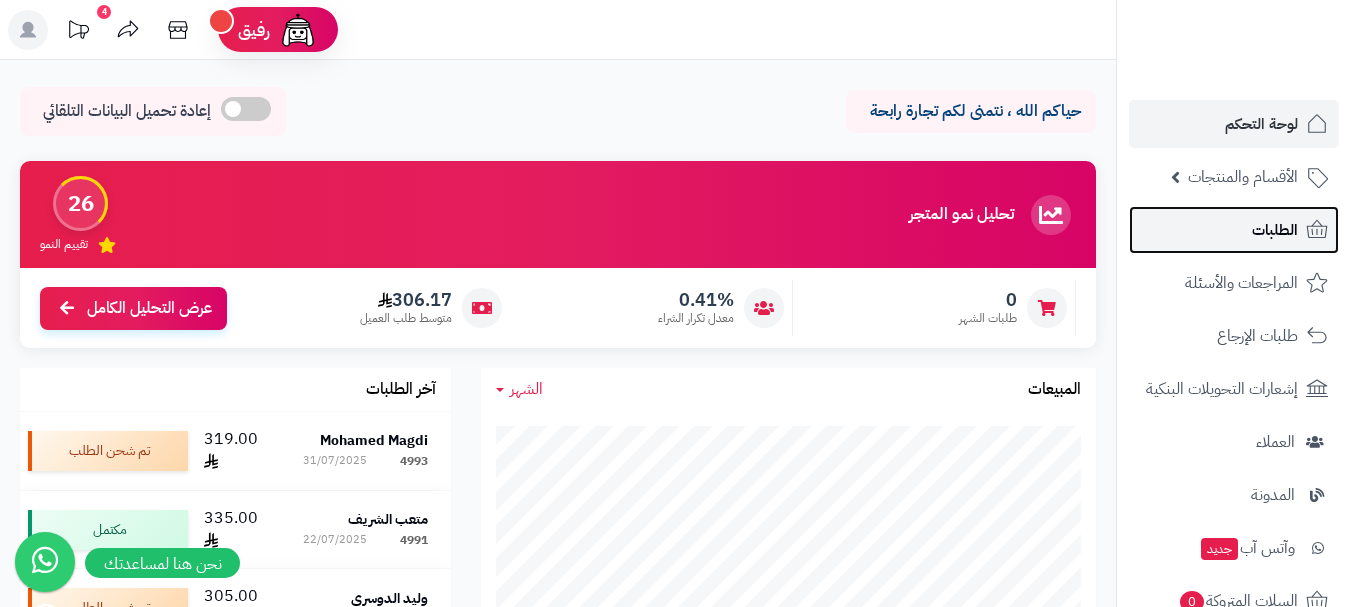 click on "الطلبات" at bounding box center [1234, 230] 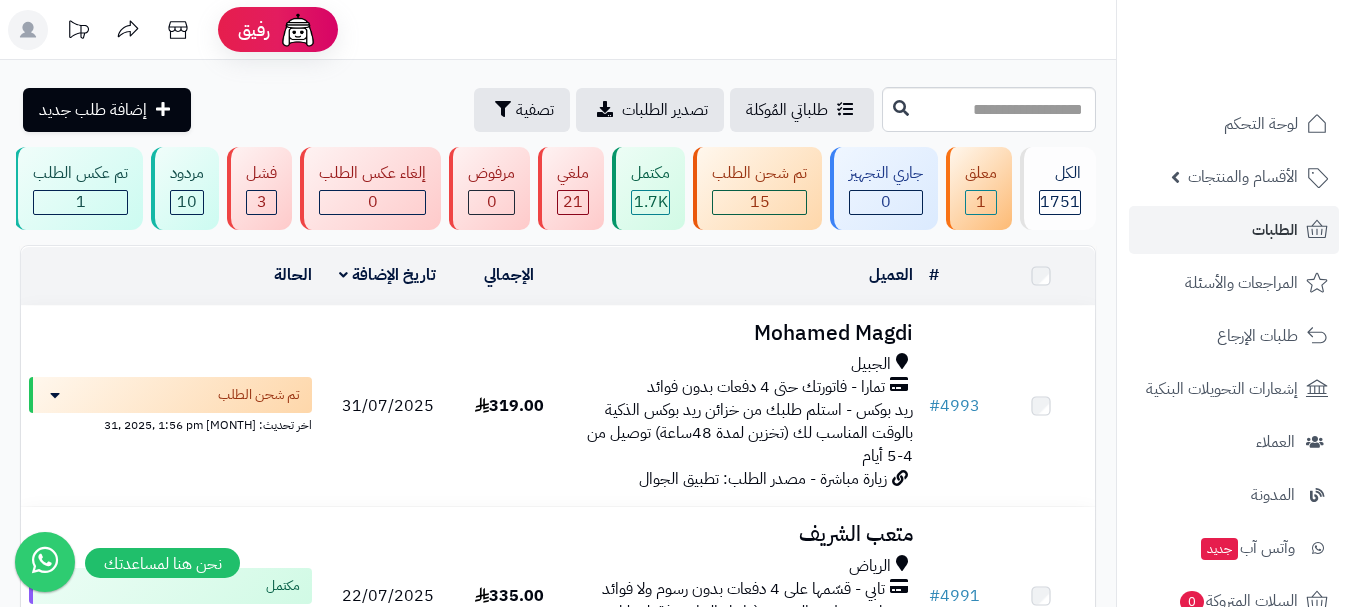 scroll, scrollTop: 0, scrollLeft: 0, axis: both 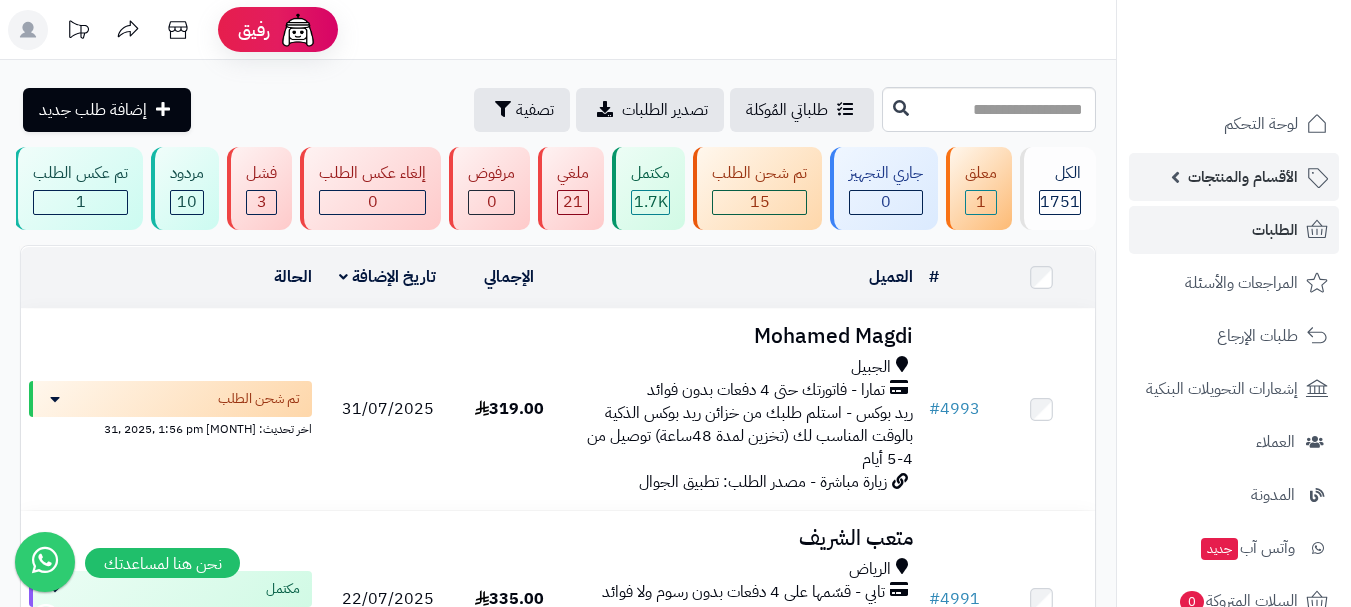 click on "الأقسام والمنتجات" at bounding box center [1243, 177] 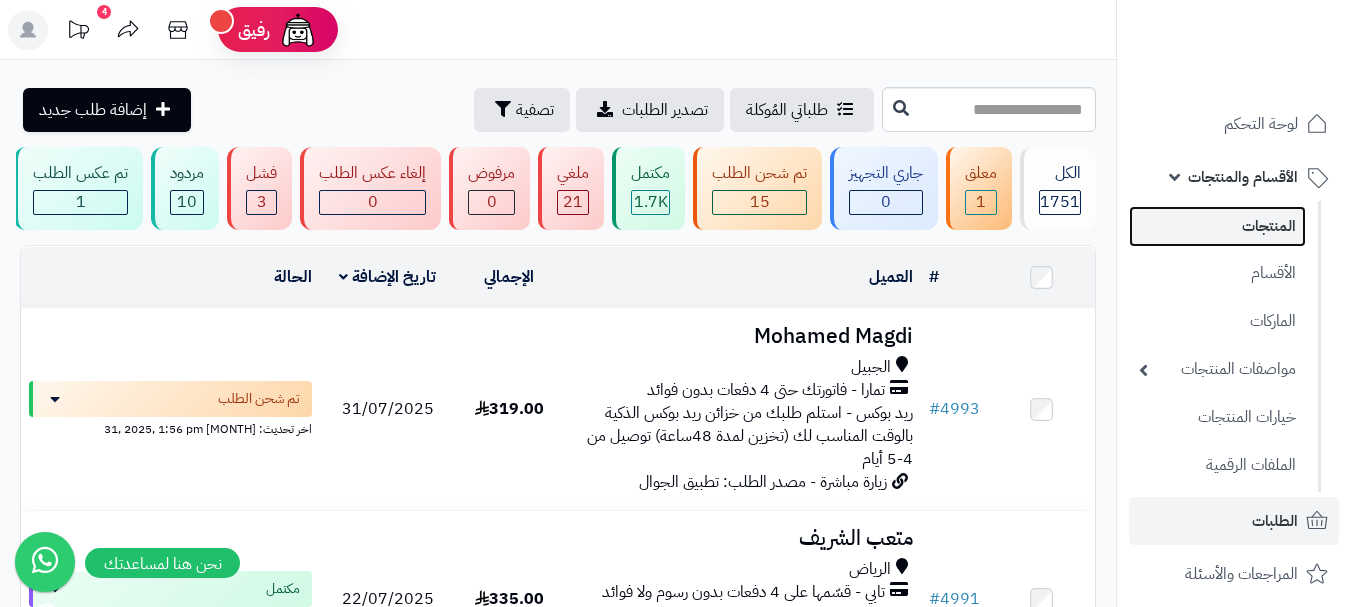 click on "المنتجات" at bounding box center (1217, 226) 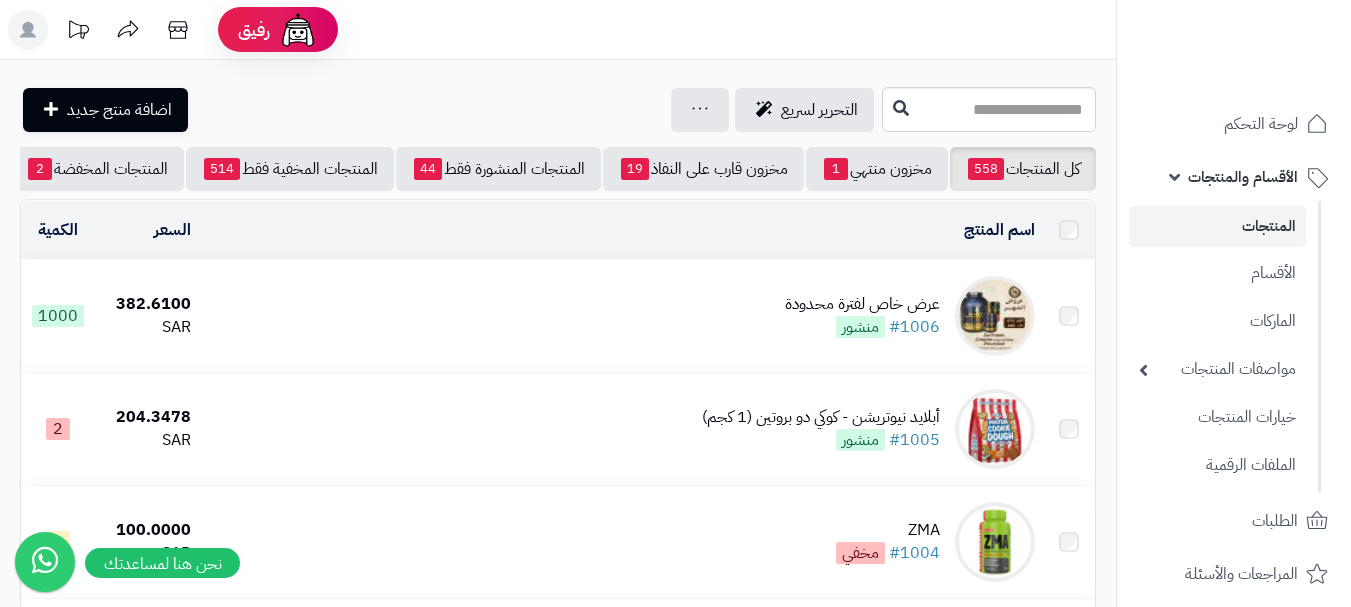 scroll, scrollTop: 0, scrollLeft: 0, axis: both 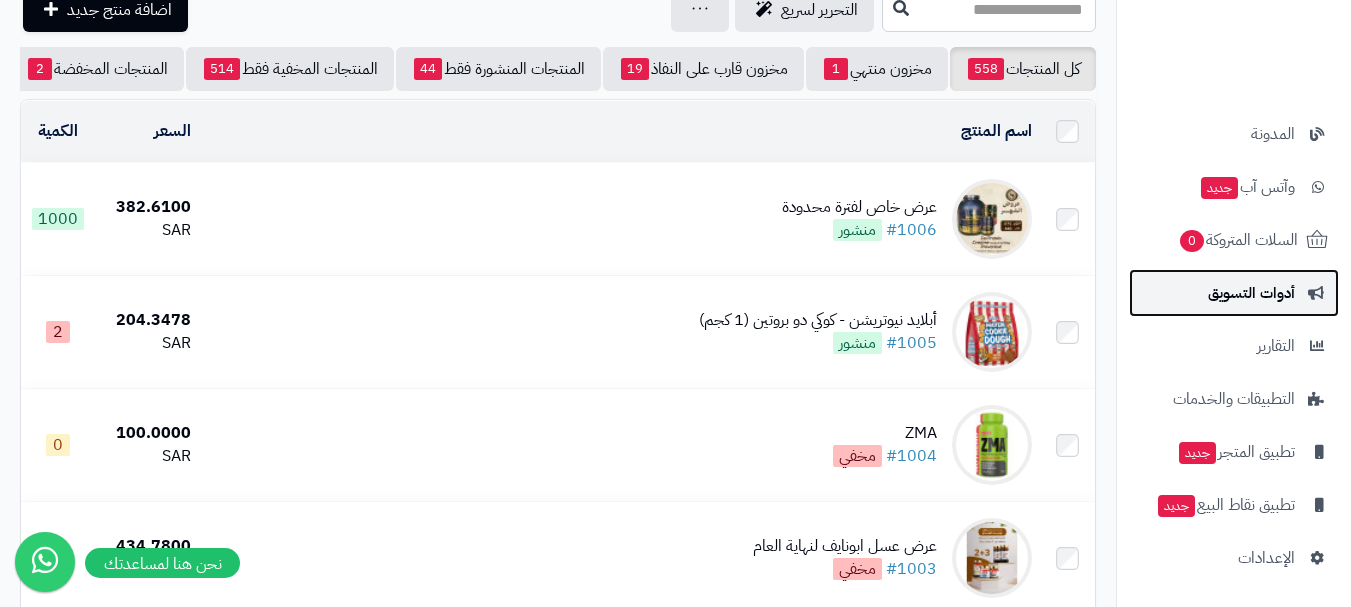 click on "أدوات التسويق" at bounding box center (1251, 293) 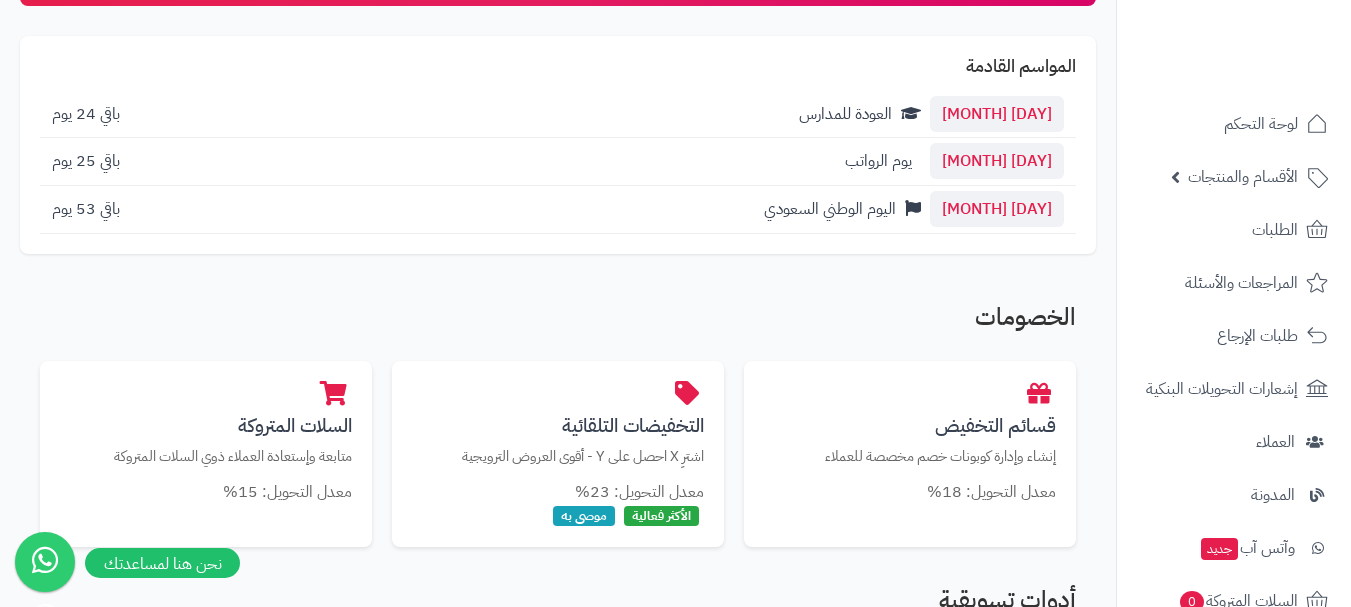 scroll, scrollTop: 300, scrollLeft: 0, axis: vertical 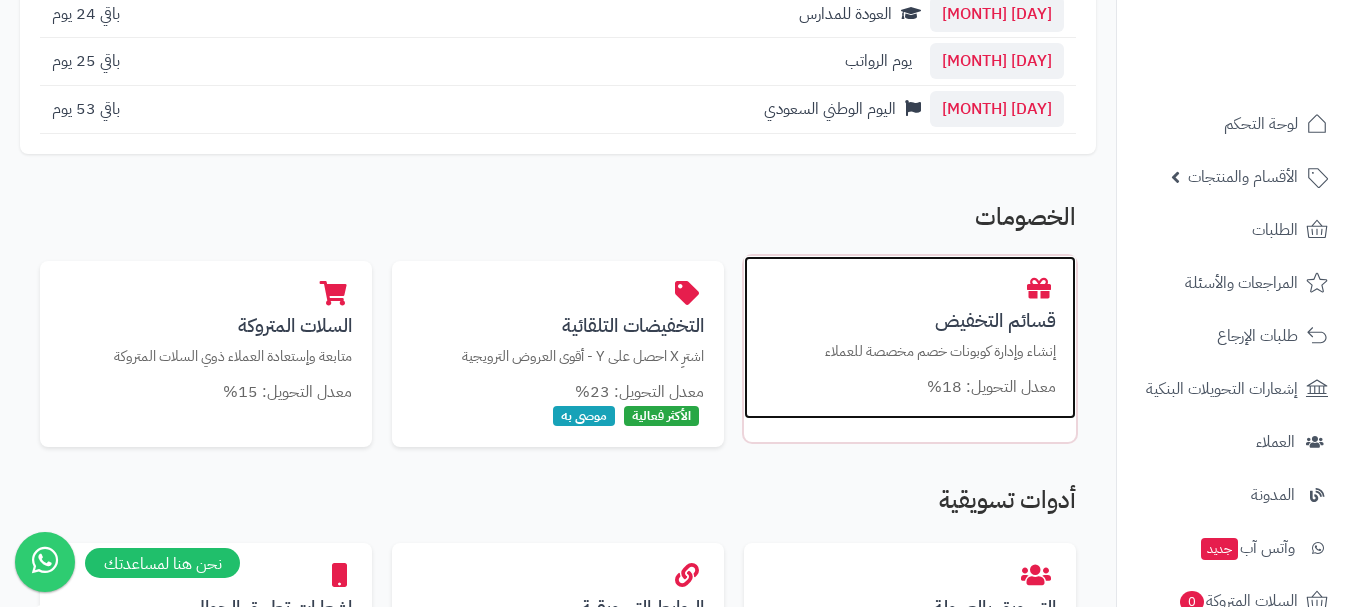 click on "قسائم التخفيض" at bounding box center (910, 320) 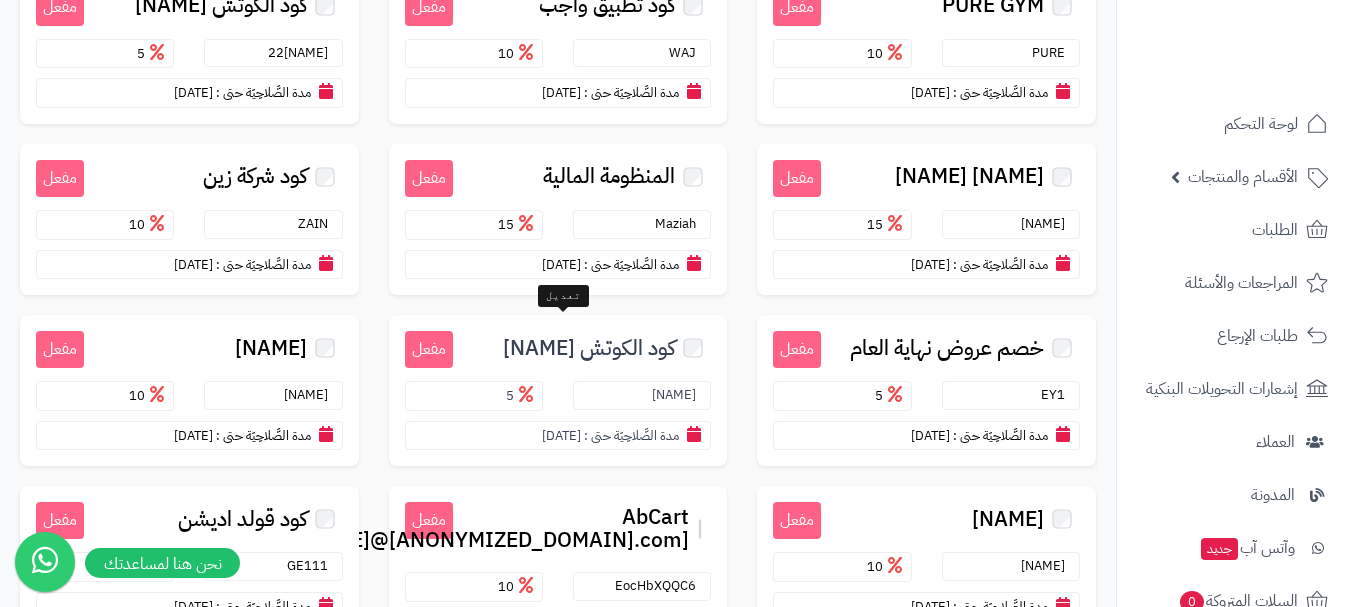 scroll, scrollTop: 600, scrollLeft: 0, axis: vertical 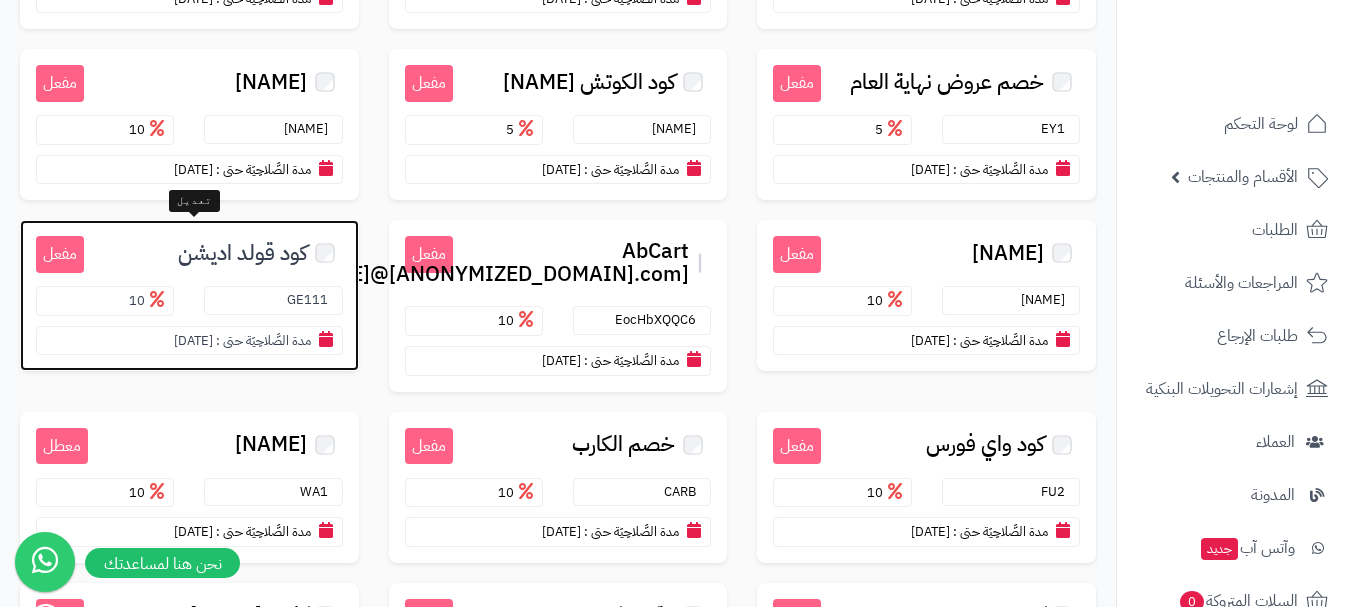 click on "كود قولد اديشن" at bounding box center (242, 253) 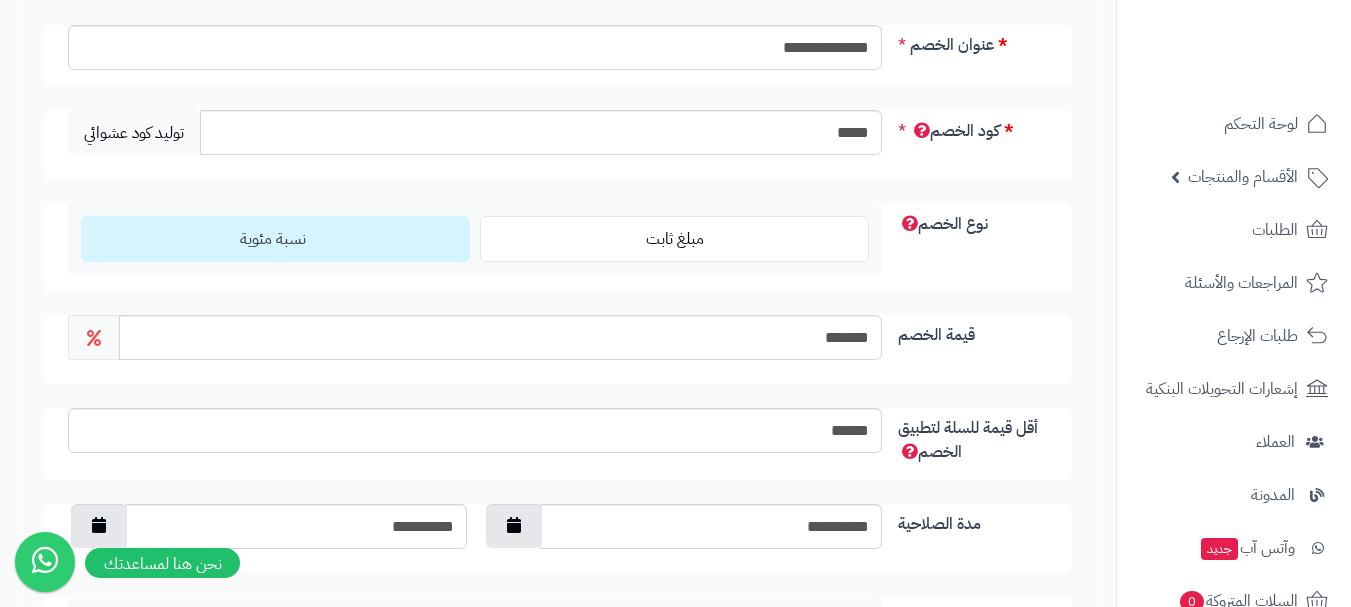 scroll, scrollTop: 268, scrollLeft: 0, axis: vertical 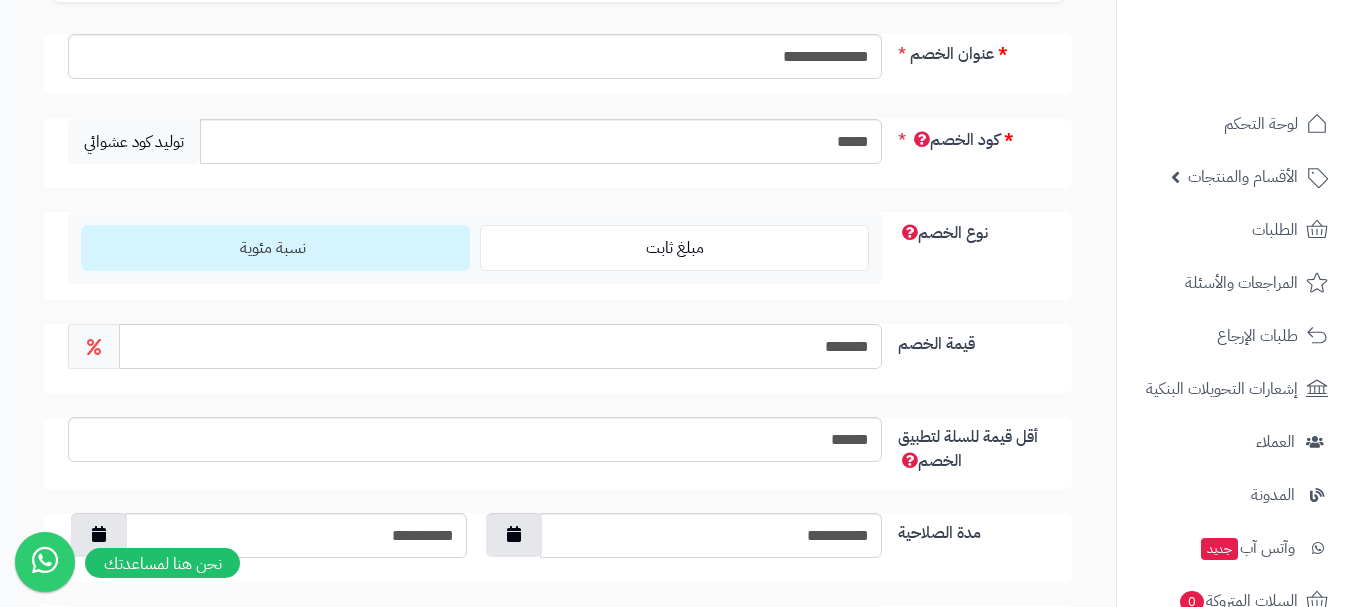 click on "*******" at bounding box center [500, 346] 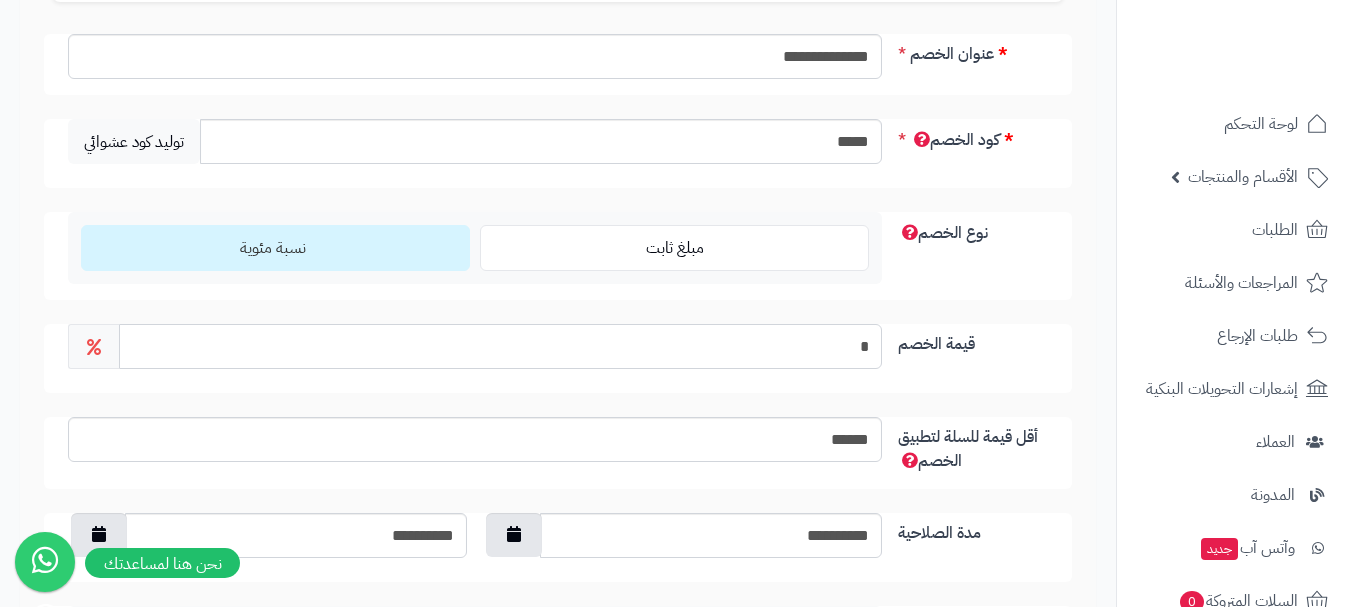 type on "*" 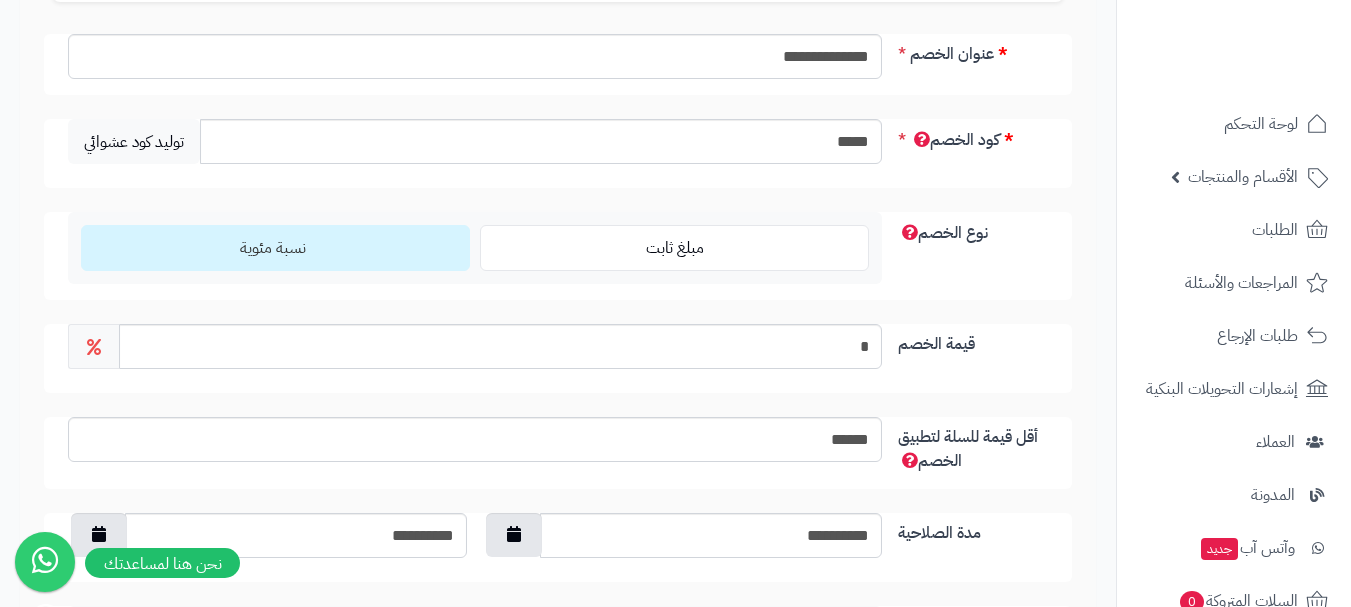 click on "**********" at bounding box center (558, 364) 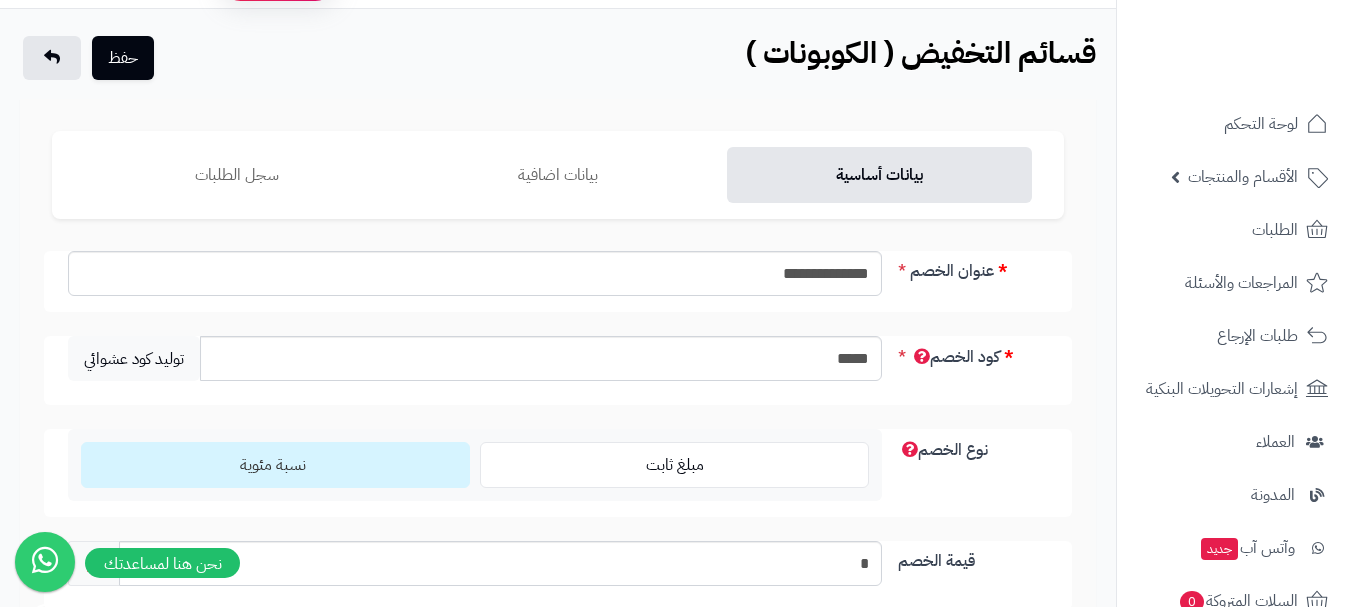 scroll, scrollTop: 0, scrollLeft: 0, axis: both 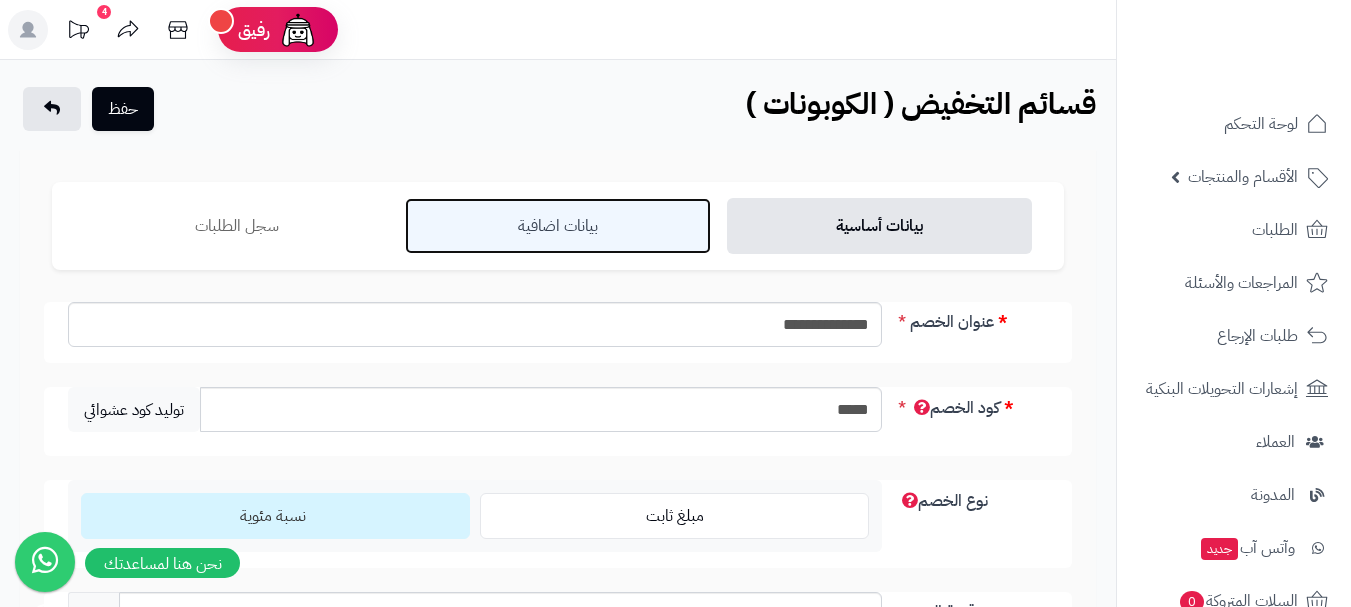 click on "بيانات اضافية" at bounding box center (557, 226) 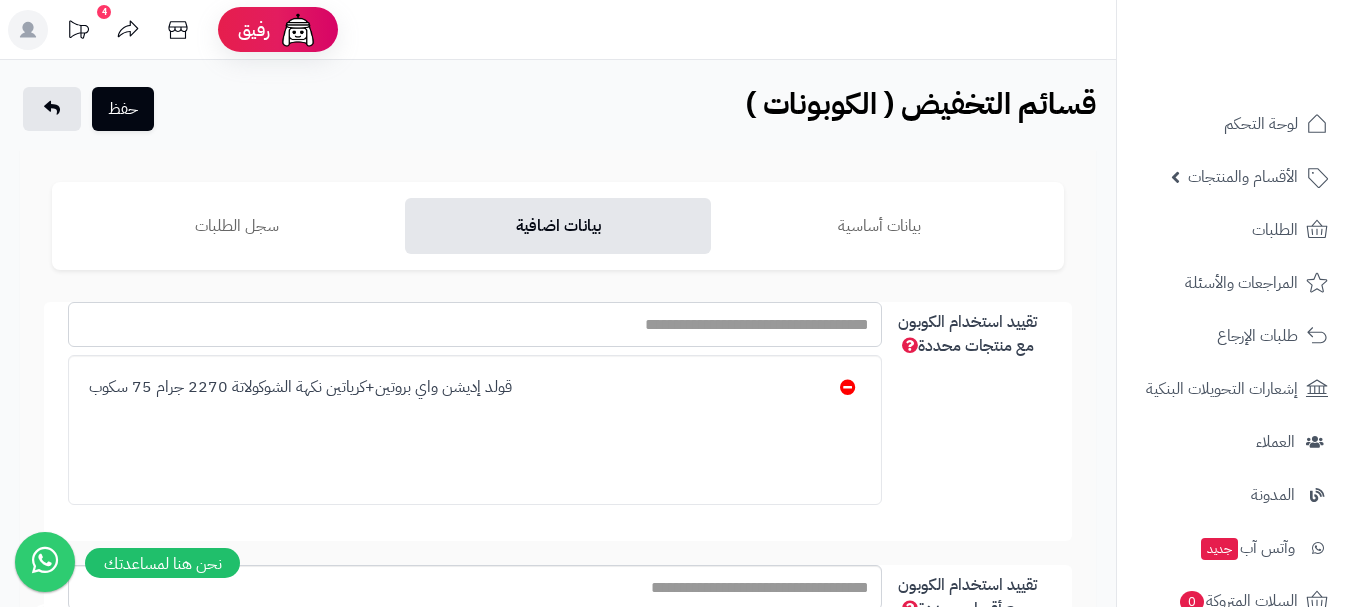 click on "تقييد استخدام الكوبون مع منتجات محددة" at bounding box center [475, 324] 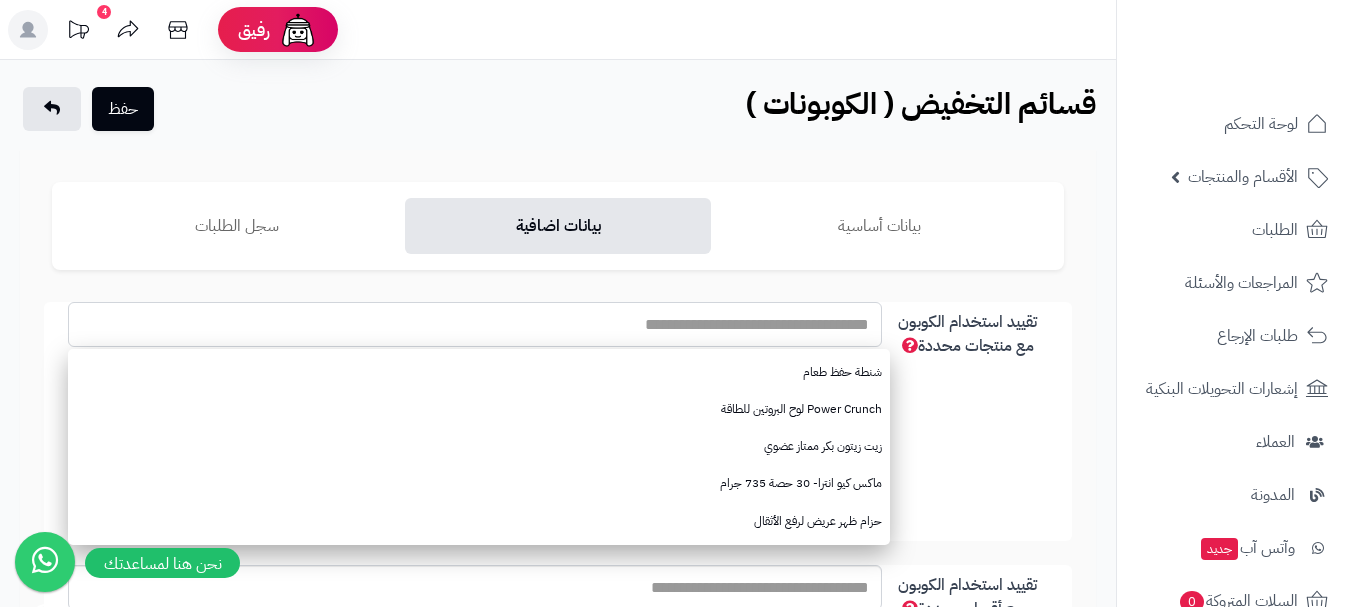 paste on "**********" 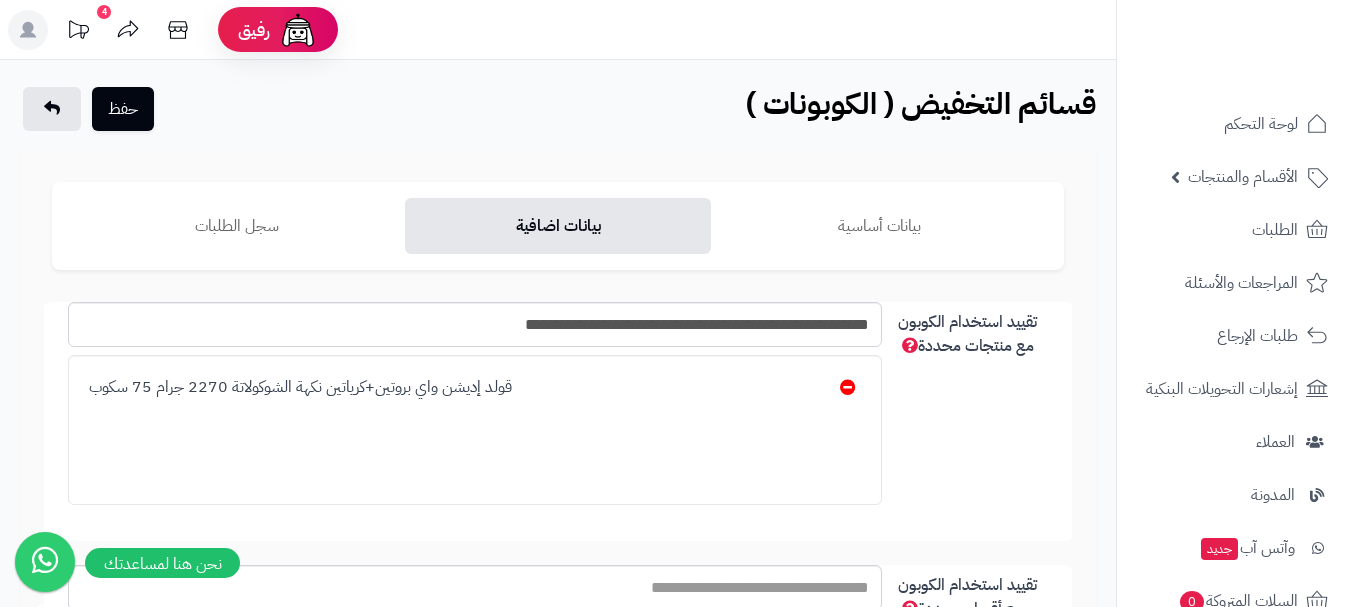 click on "قولد إديشن واي بروتين+كرياتين نكهة الشوكولاتة 2270 جرام 75 سكوب" at bounding box center (475, 387) 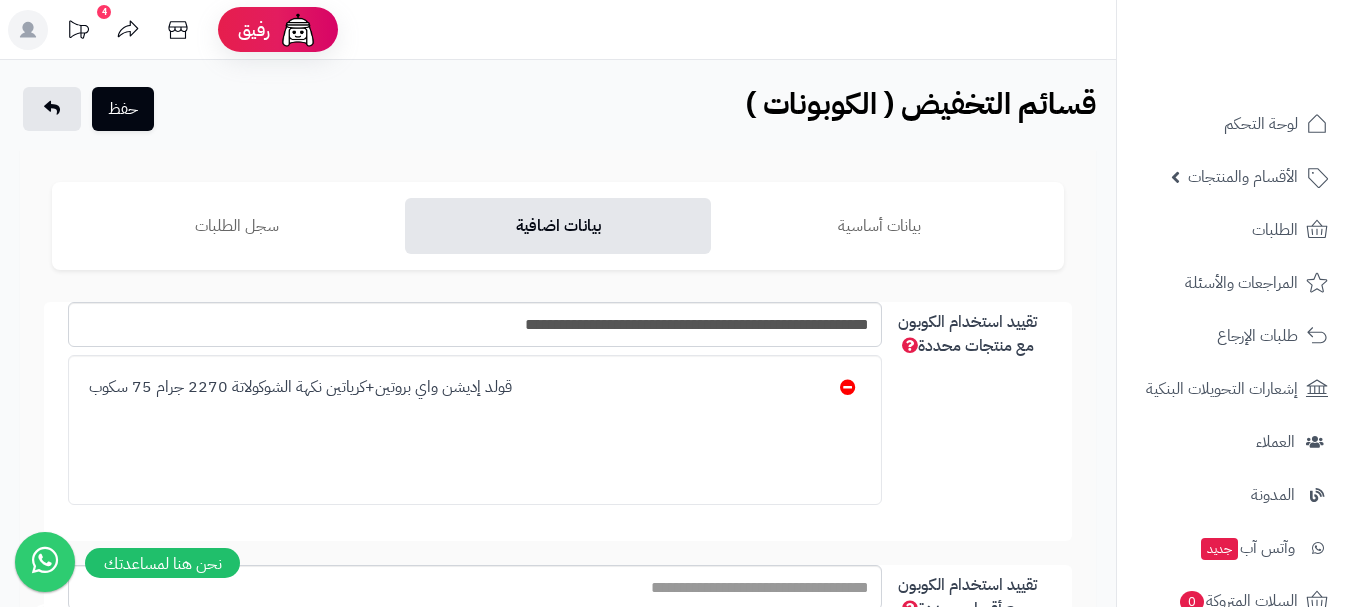 click at bounding box center [848, 387] 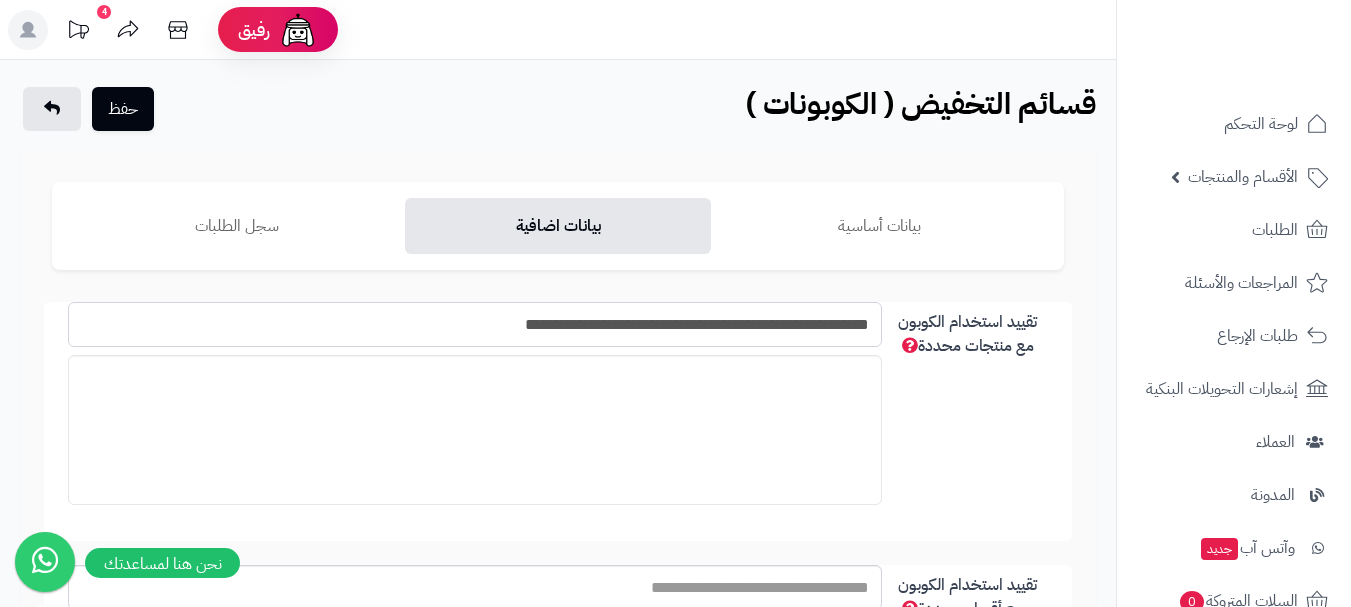 click on "**********" at bounding box center (475, 324) 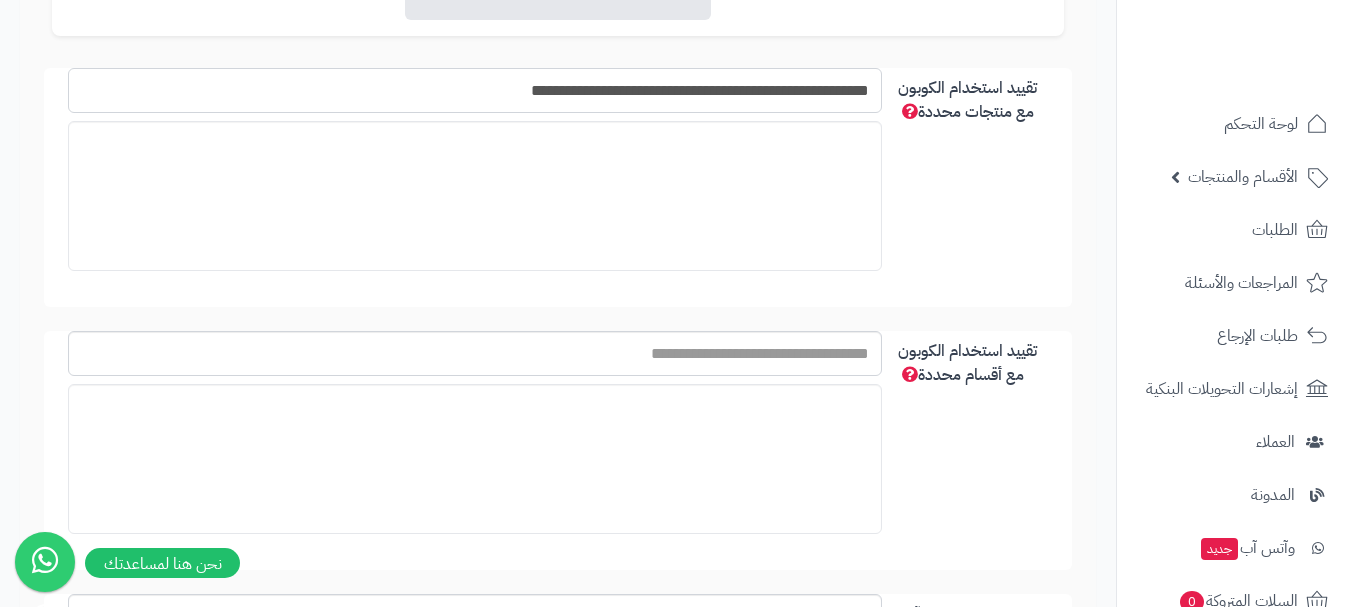 scroll, scrollTop: 200, scrollLeft: 0, axis: vertical 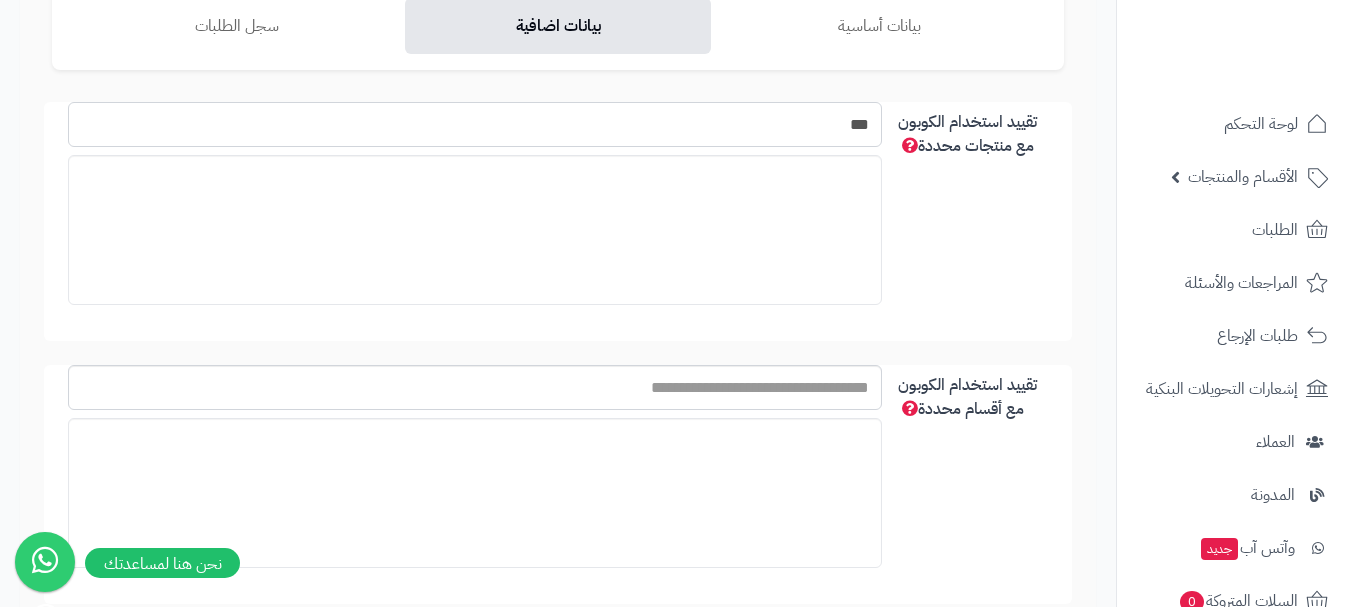type on "*" 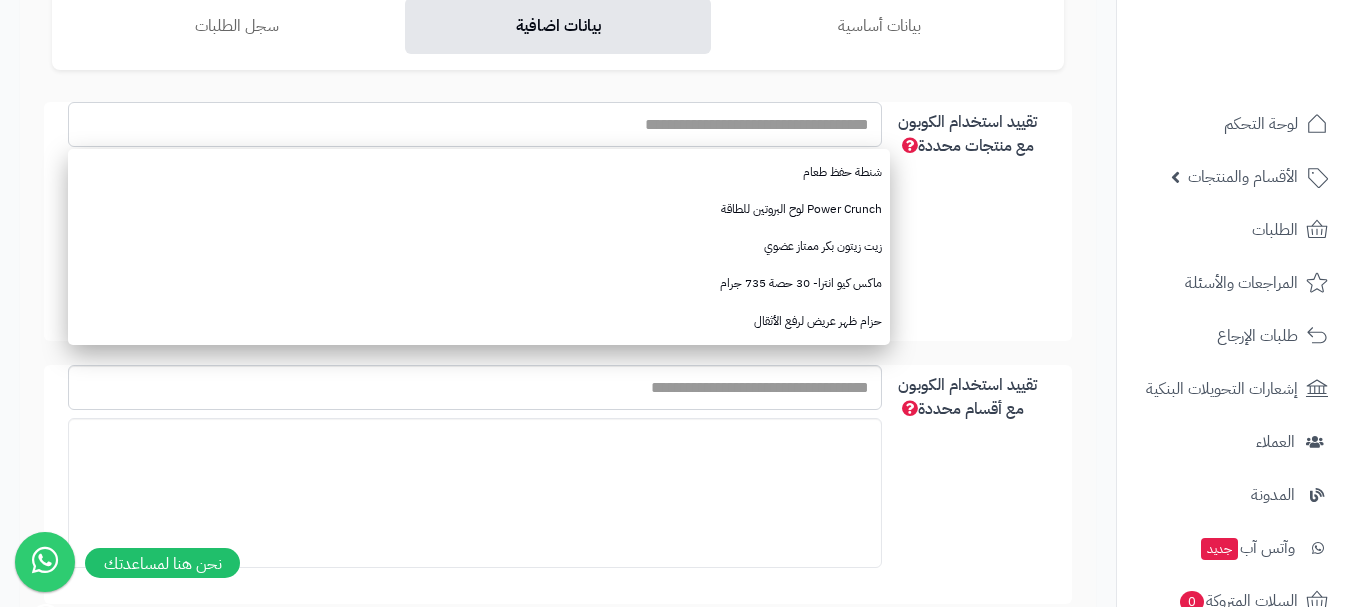 paste on "**********" 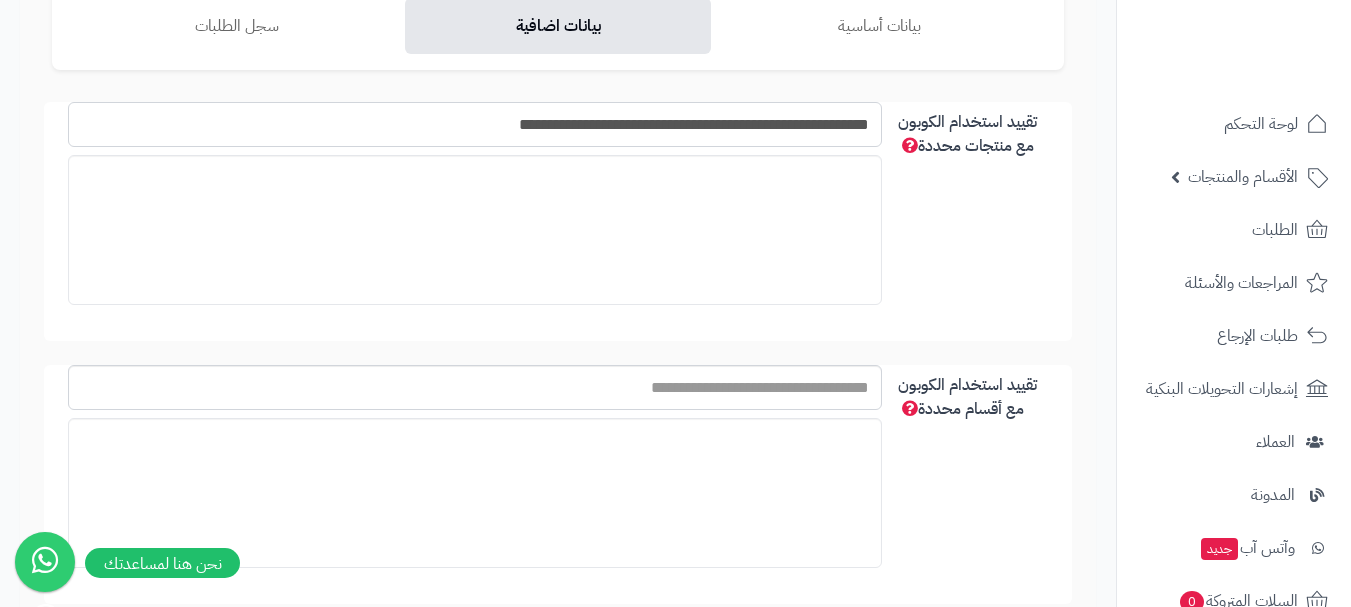 type on "**********" 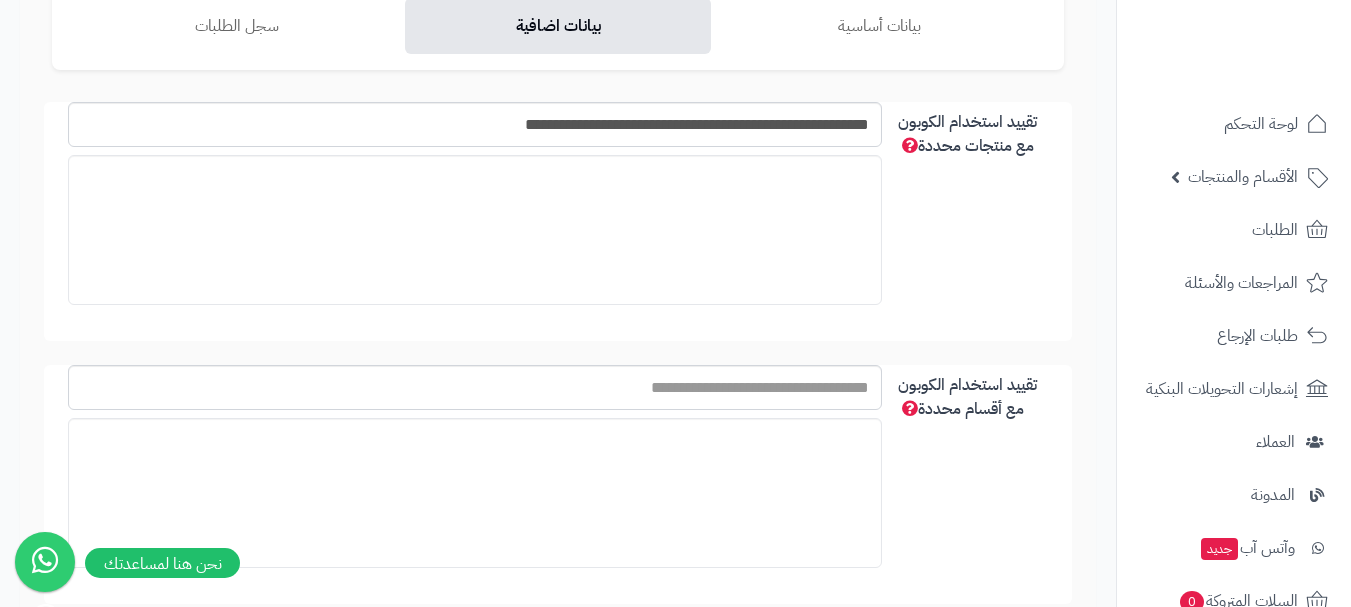 click at bounding box center (475, 230) 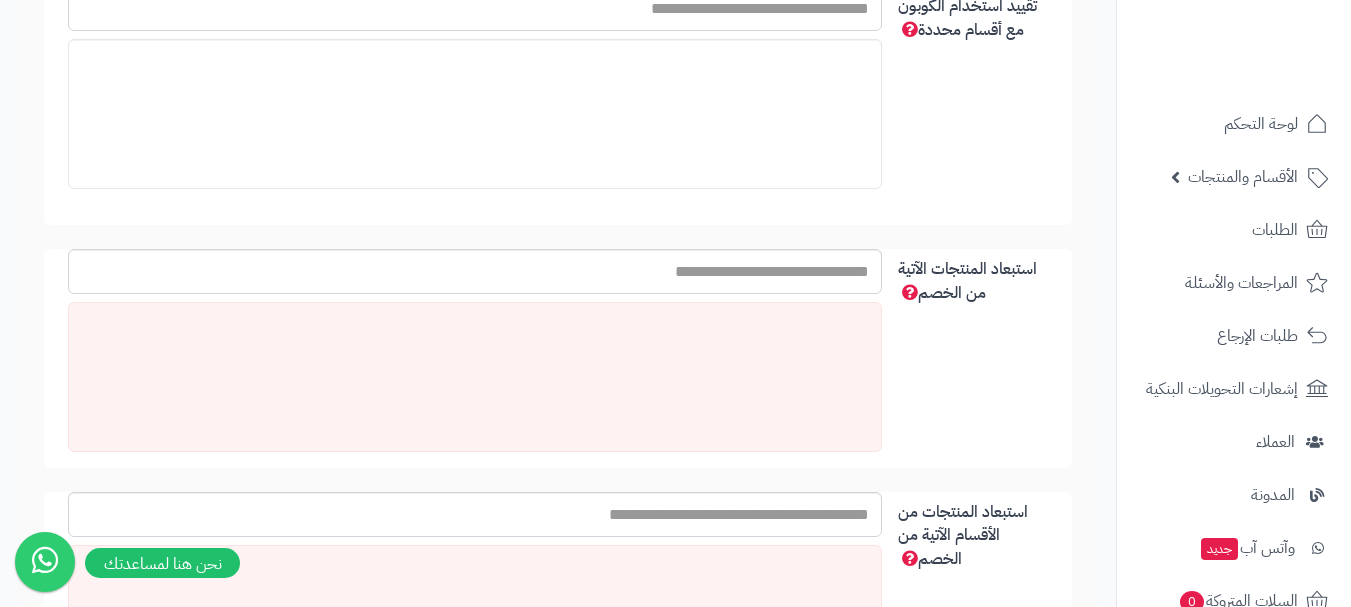 scroll, scrollTop: 200, scrollLeft: 0, axis: vertical 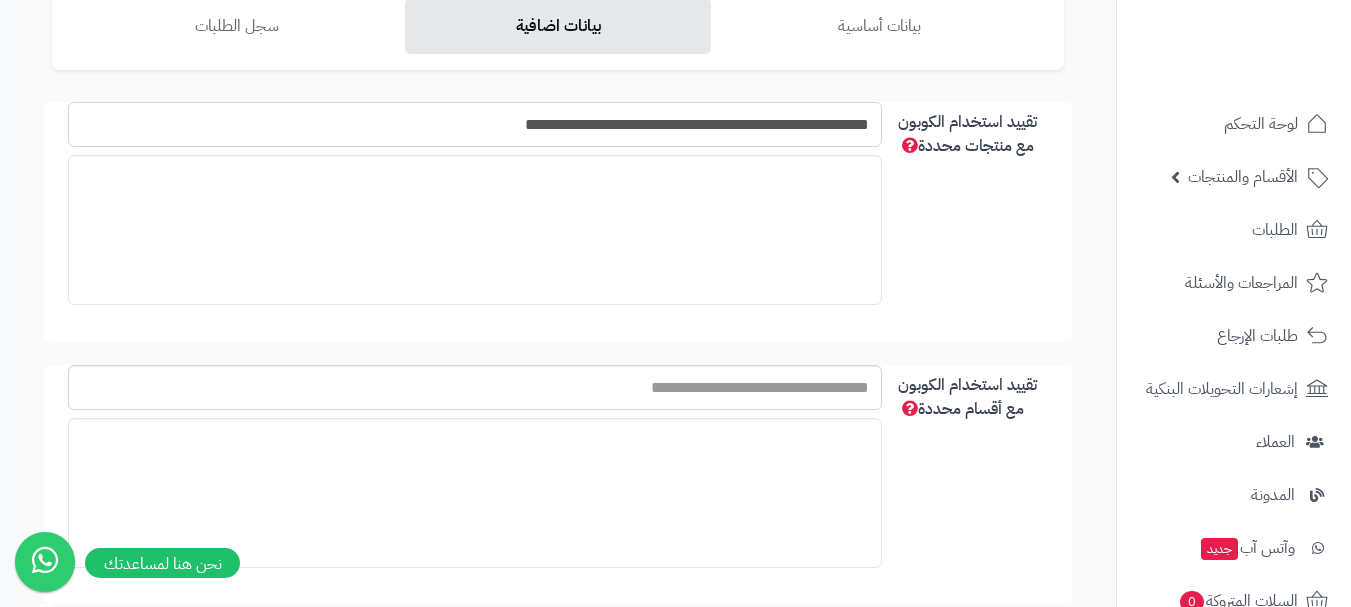 click on "**********" at bounding box center (475, 124) 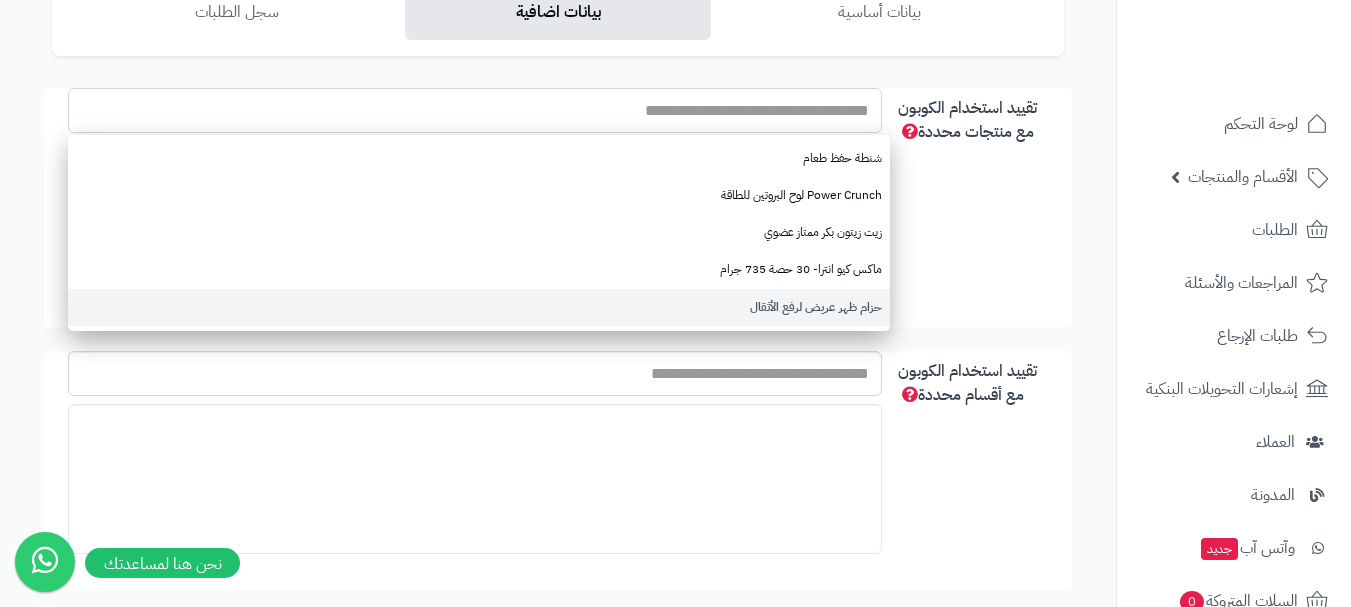 scroll, scrollTop: 200, scrollLeft: 0, axis: vertical 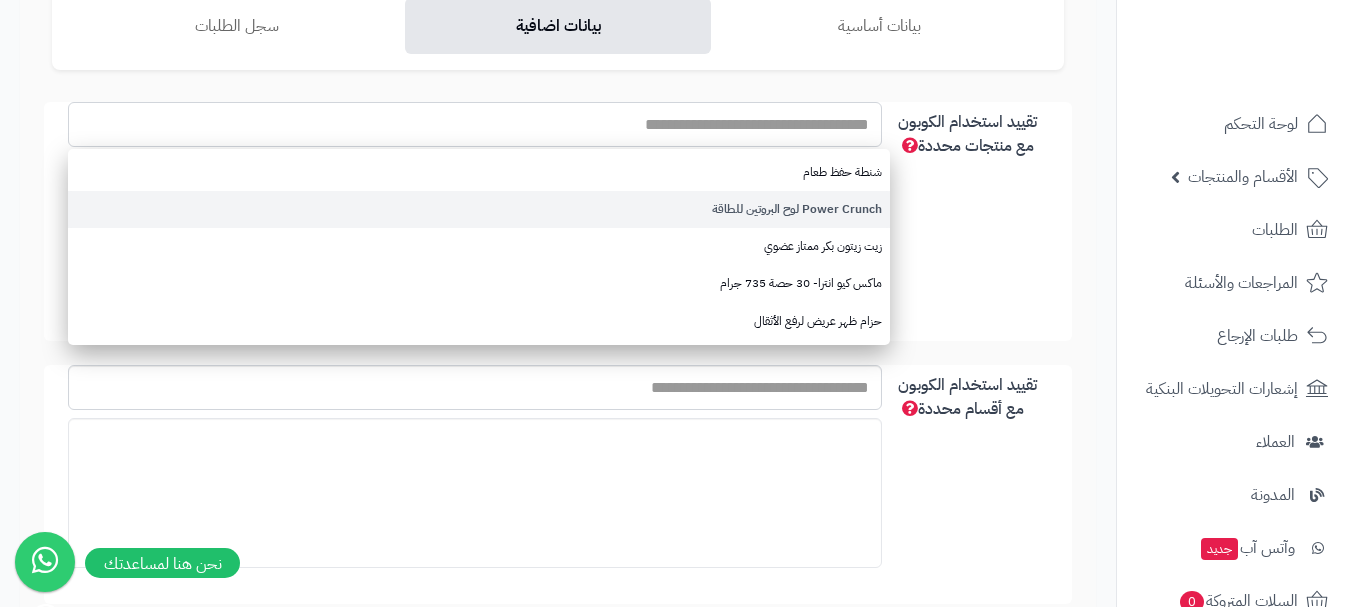 type on "*" 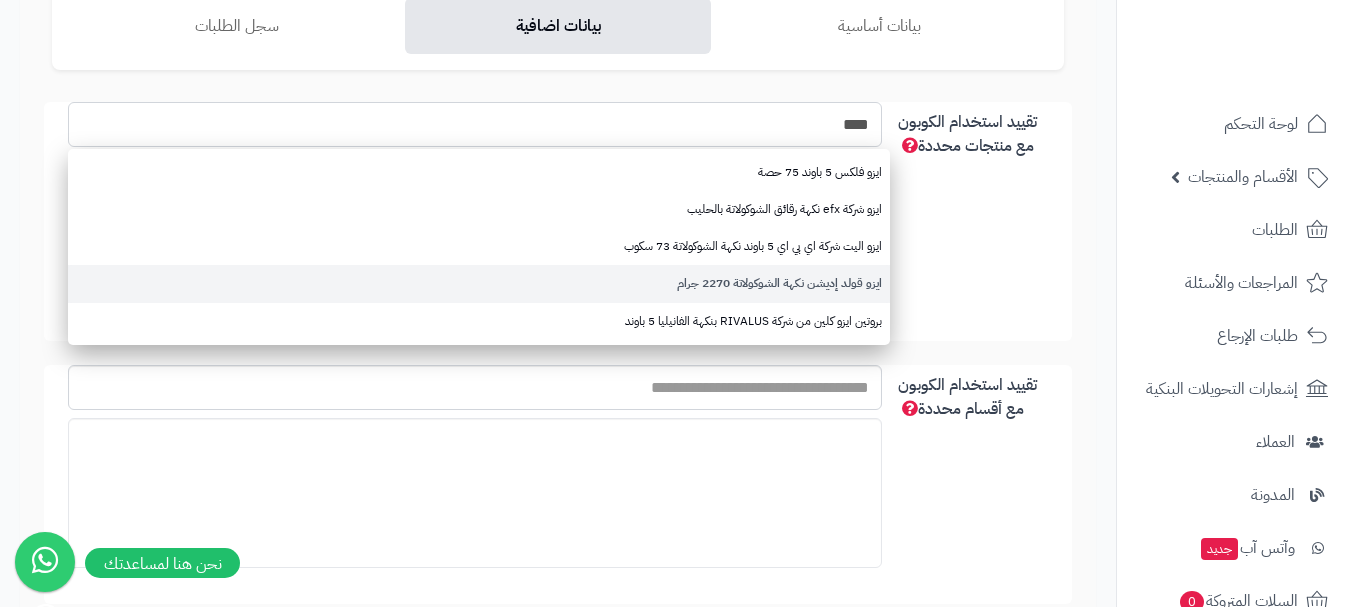 type on "****" 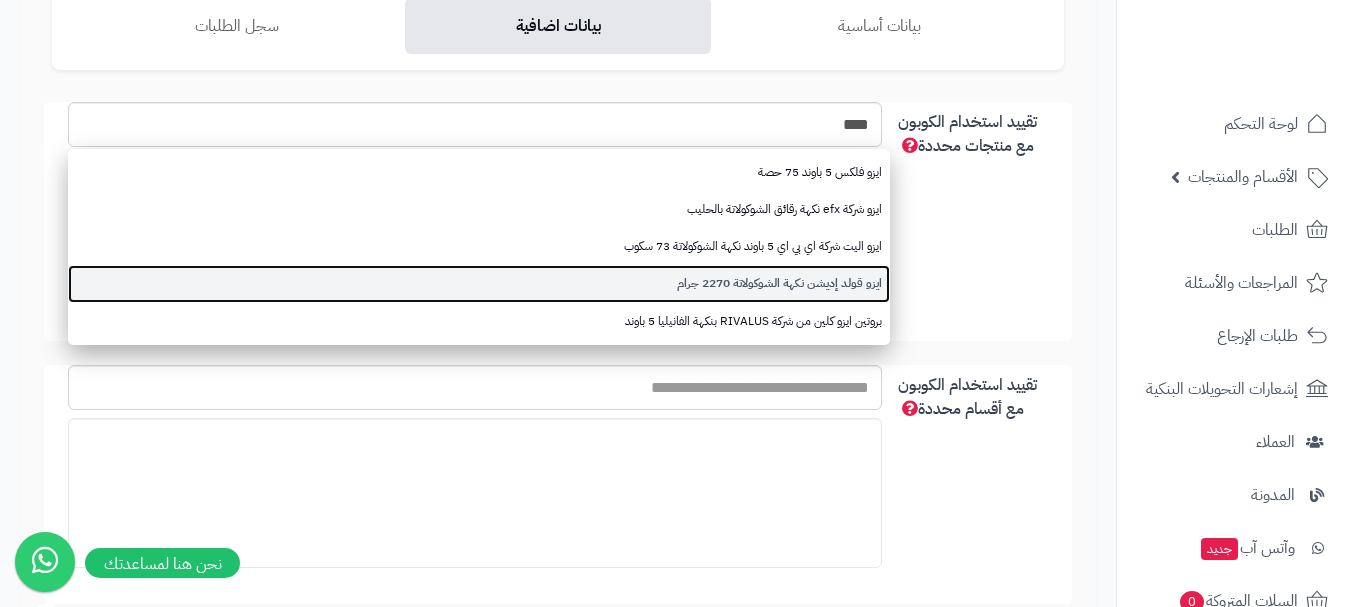 click on "ايزو قولد إديشن نكهة الشوكولاتة 2270 جرام" at bounding box center [479, 283] 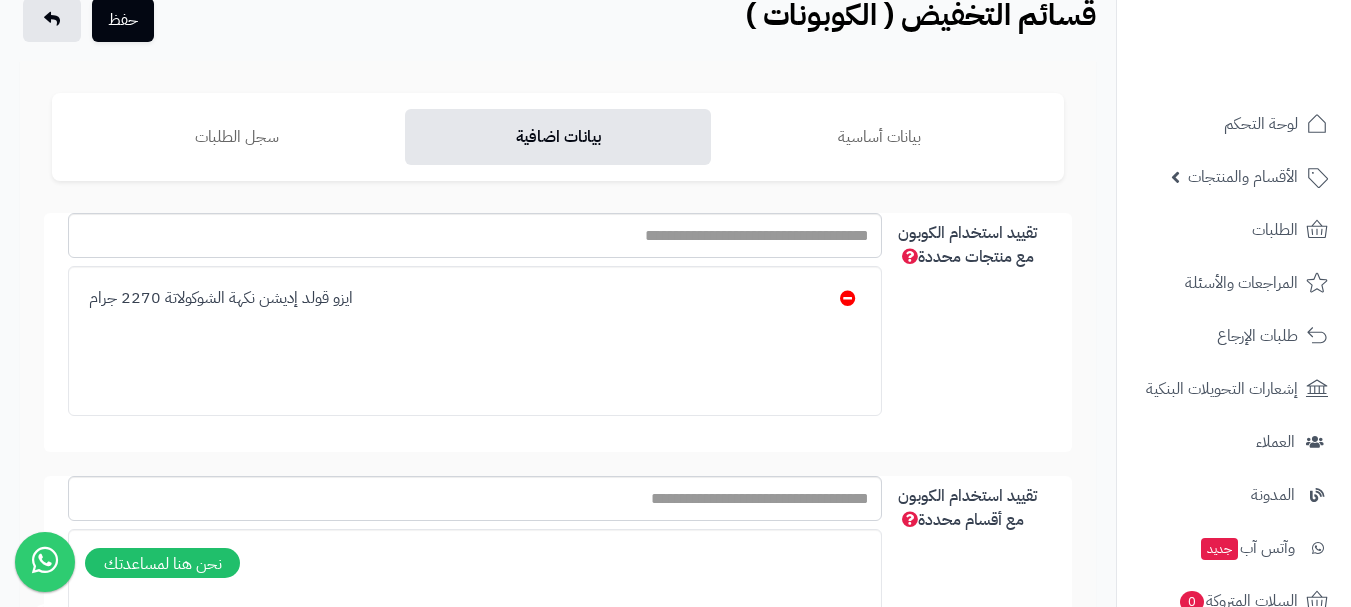 scroll, scrollTop: 0, scrollLeft: 0, axis: both 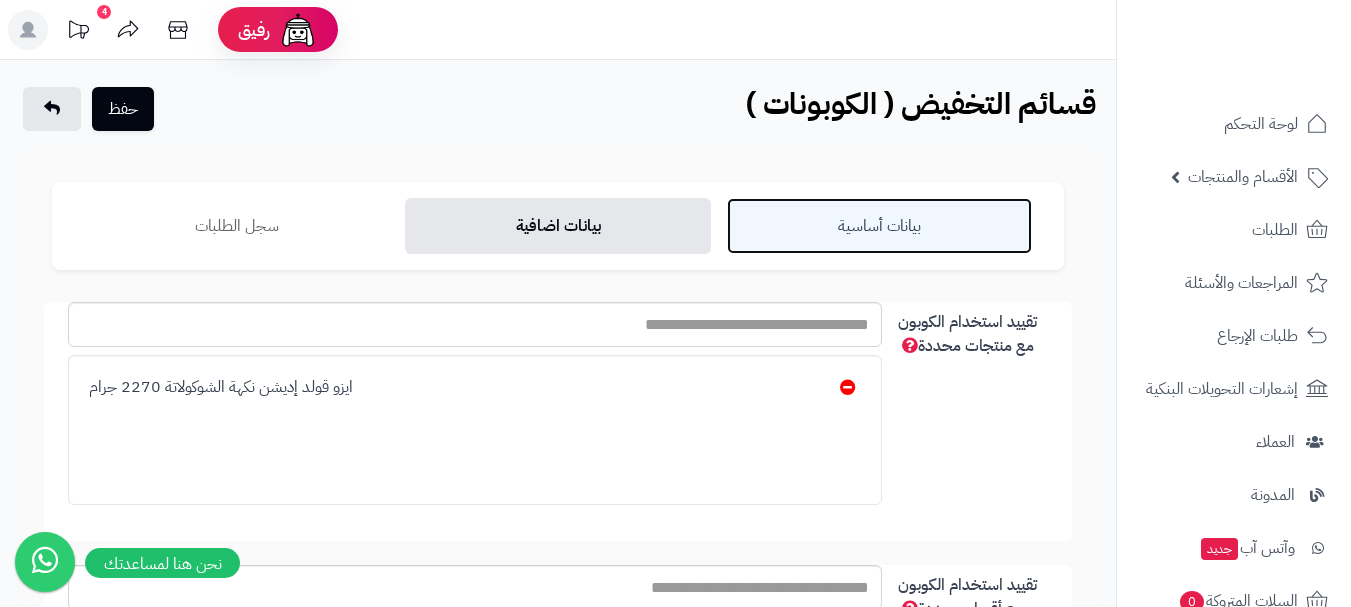 click on "بيانات أساسية" at bounding box center [879, 226] 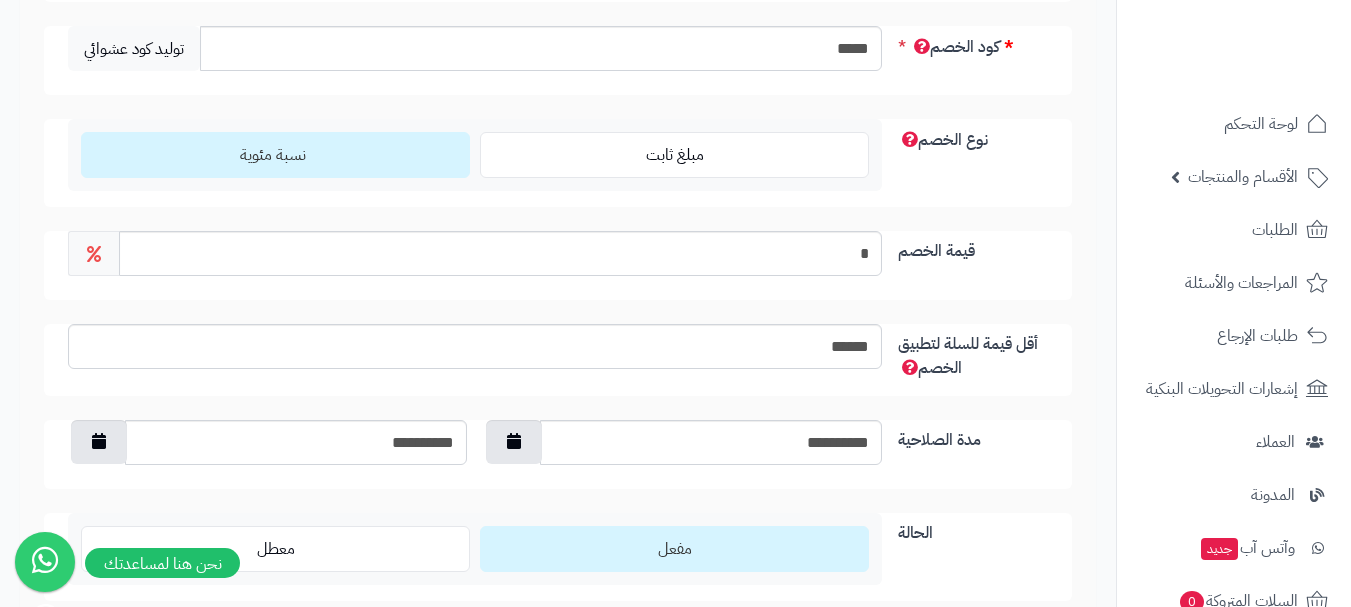 scroll, scrollTop: 400, scrollLeft: 0, axis: vertical 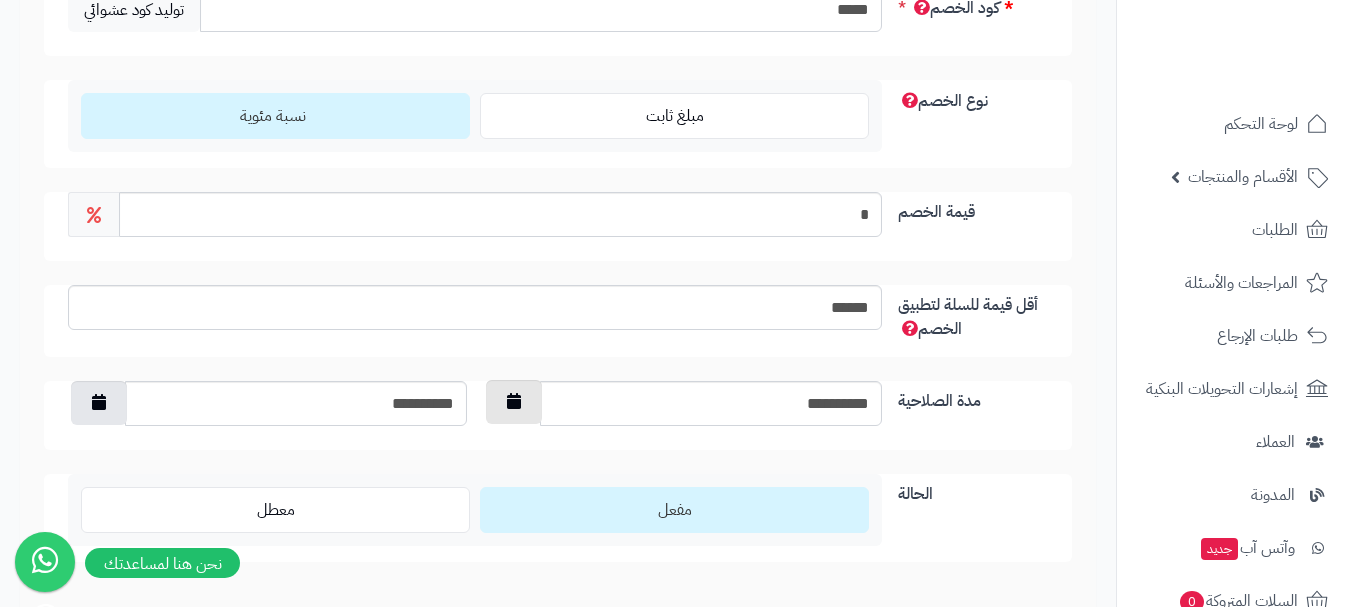 click at bounding box center [514, 402] 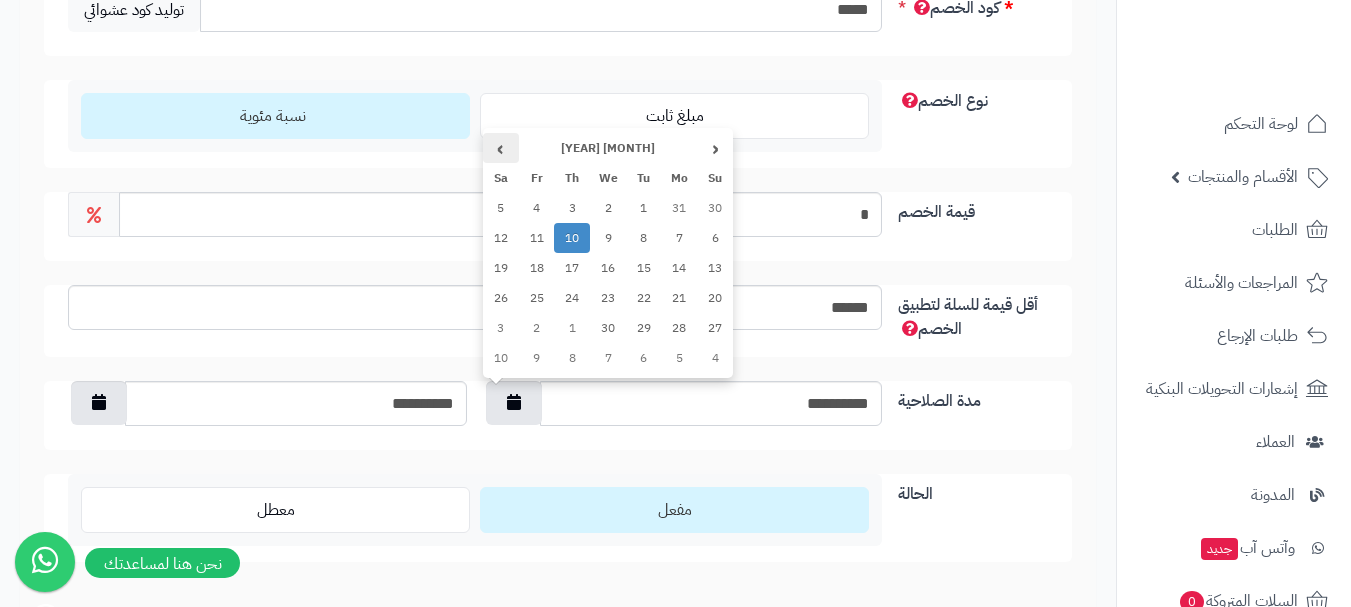 click on "›" at bounding box center (501, 148) 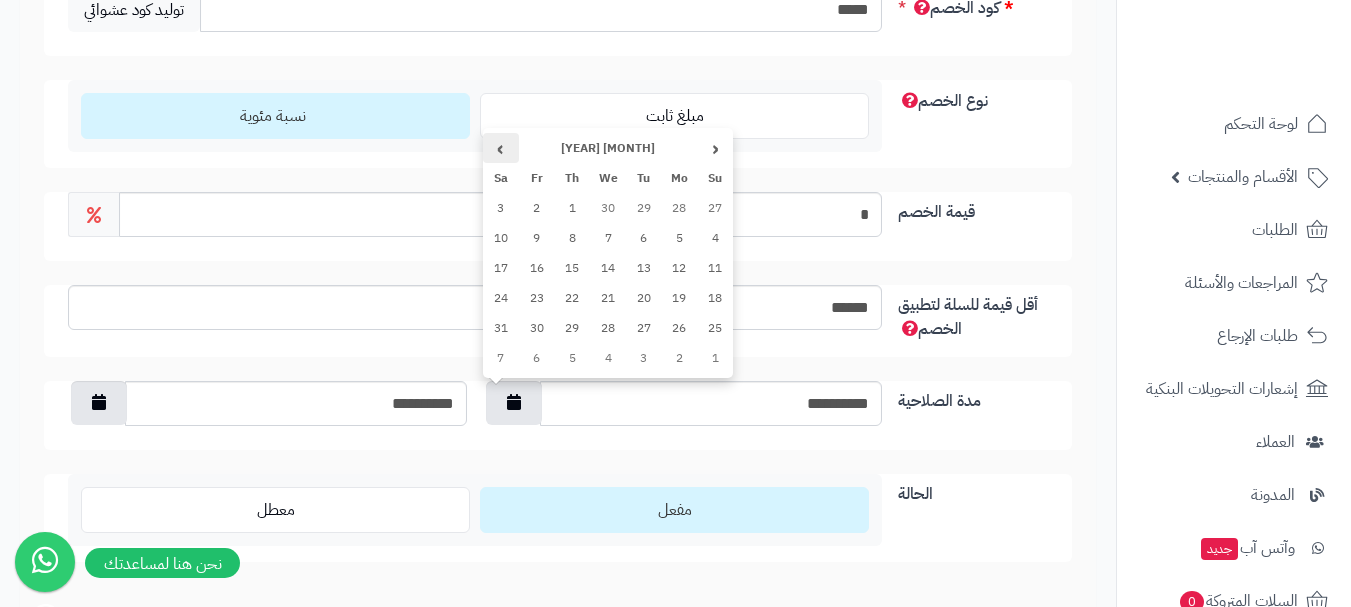 click on "›" at bounding box center [501, 148] 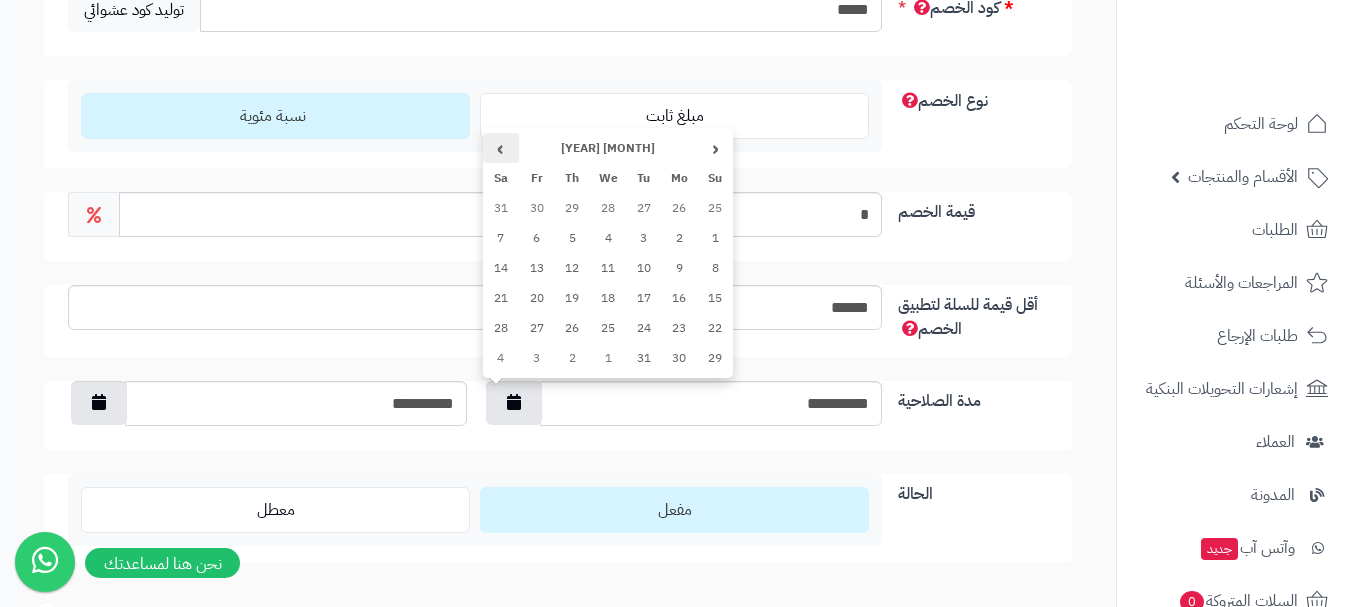 click on "›" at bounding box center [501, 148] 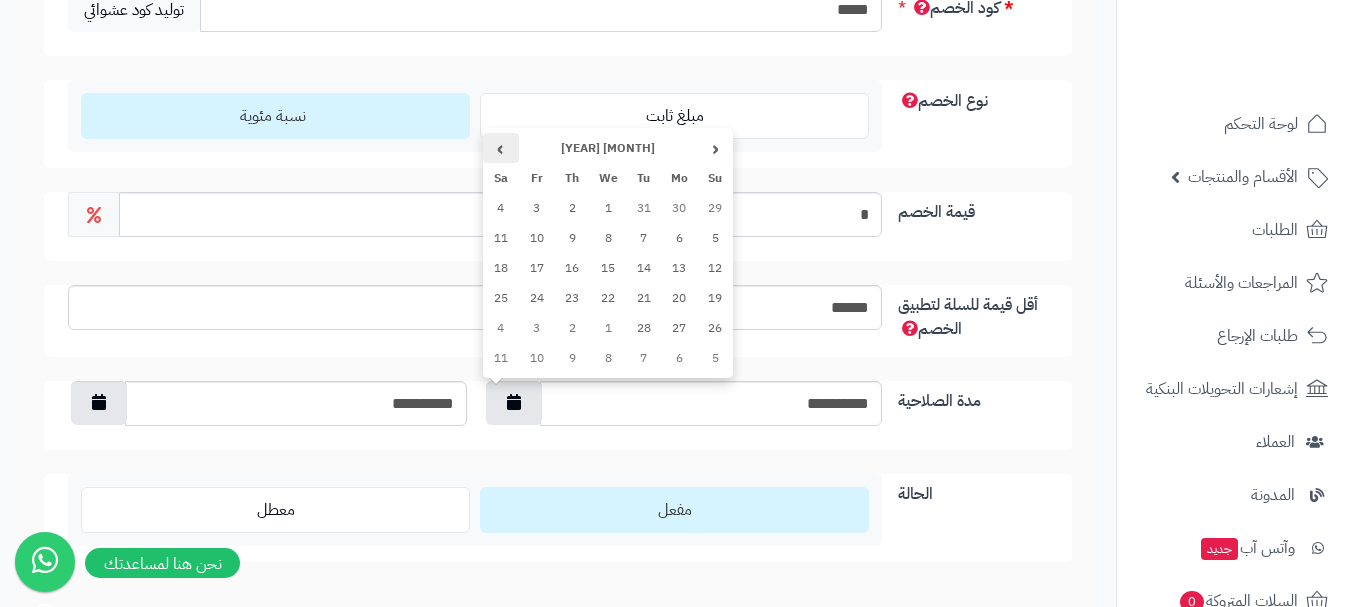 click on "›" at bounding box center (501, 148) 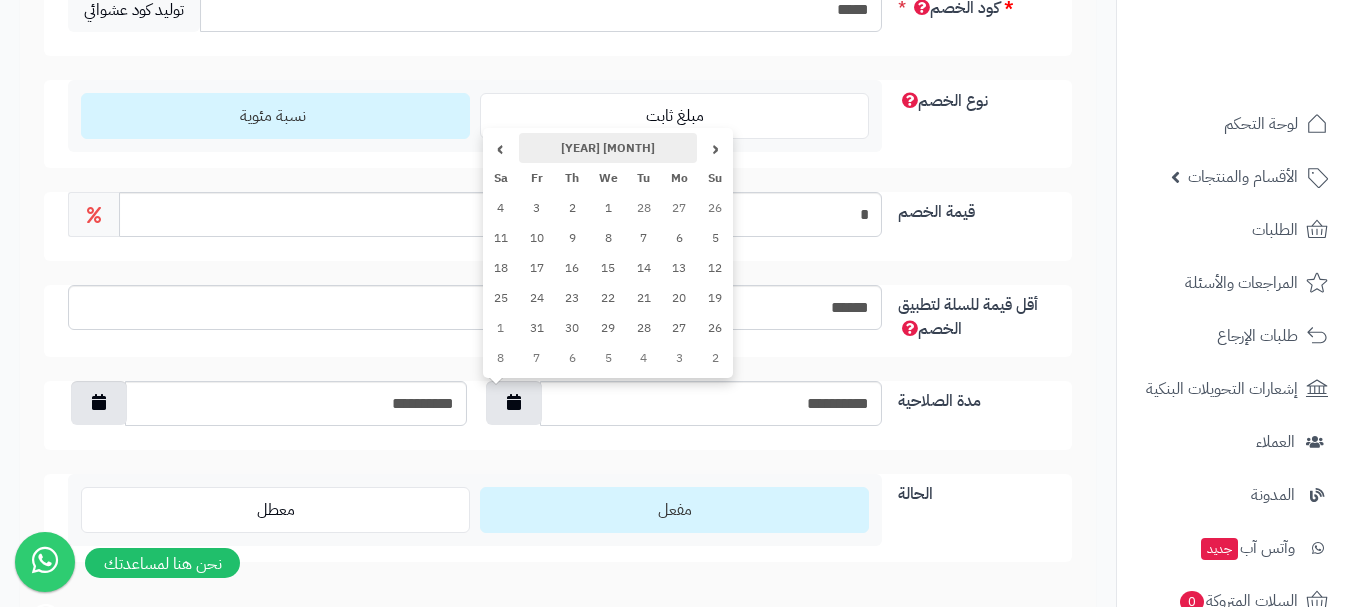 click on "March 2023" at bounding box center [608, 148] 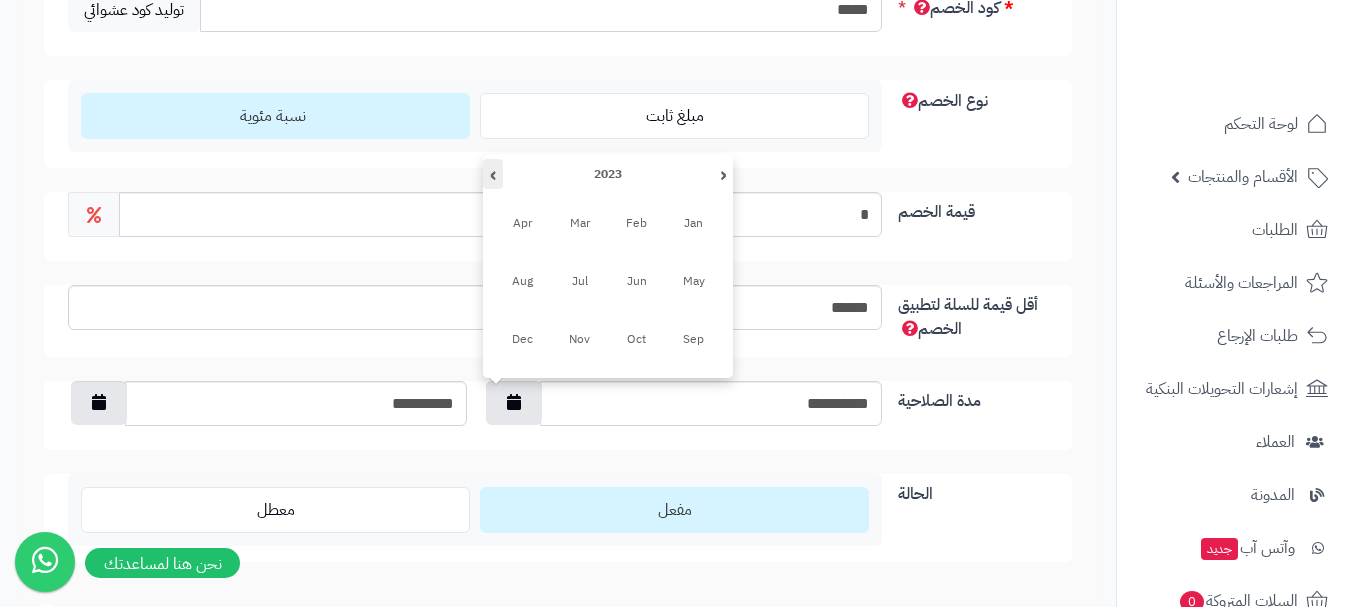 click on "›" at bounding box center (493, 174) 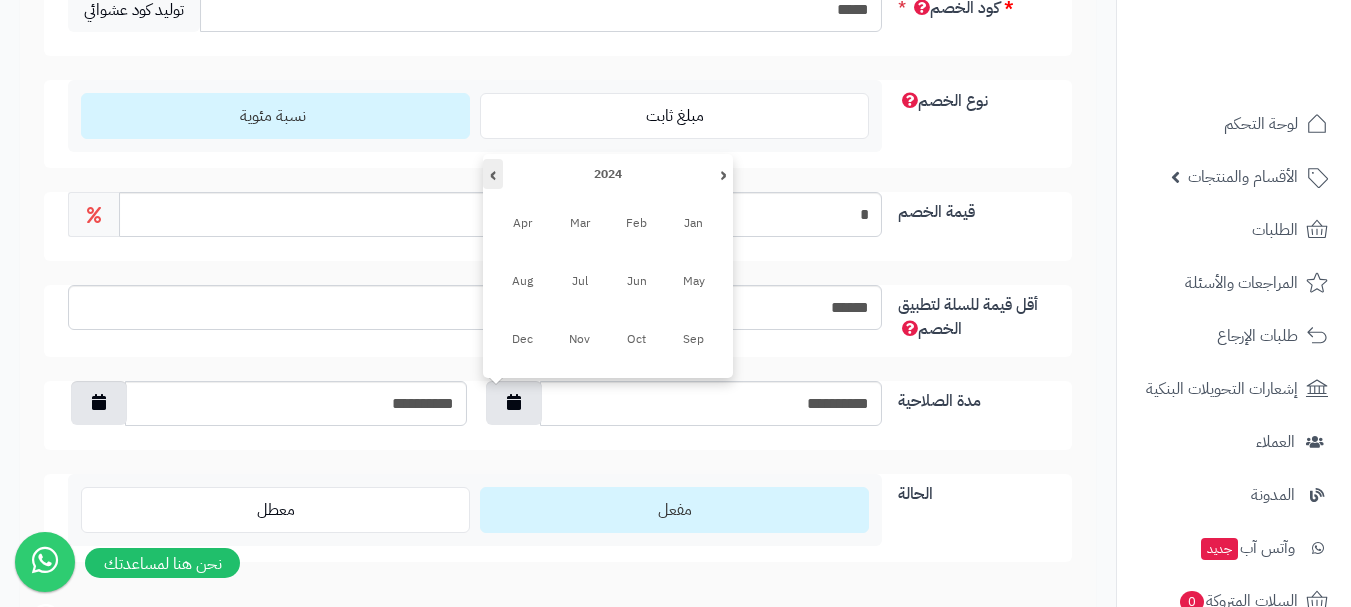 click on "›" at bounding box center (493, 174) 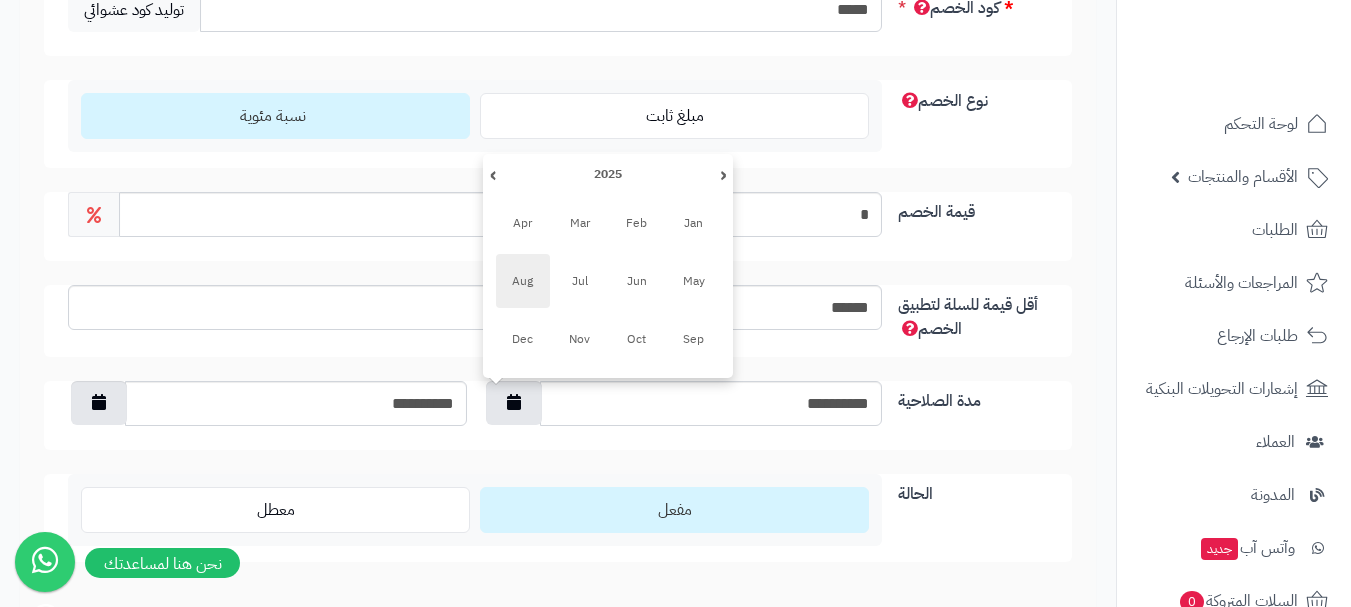 click on "Aug" at bounding box center [523, 281] 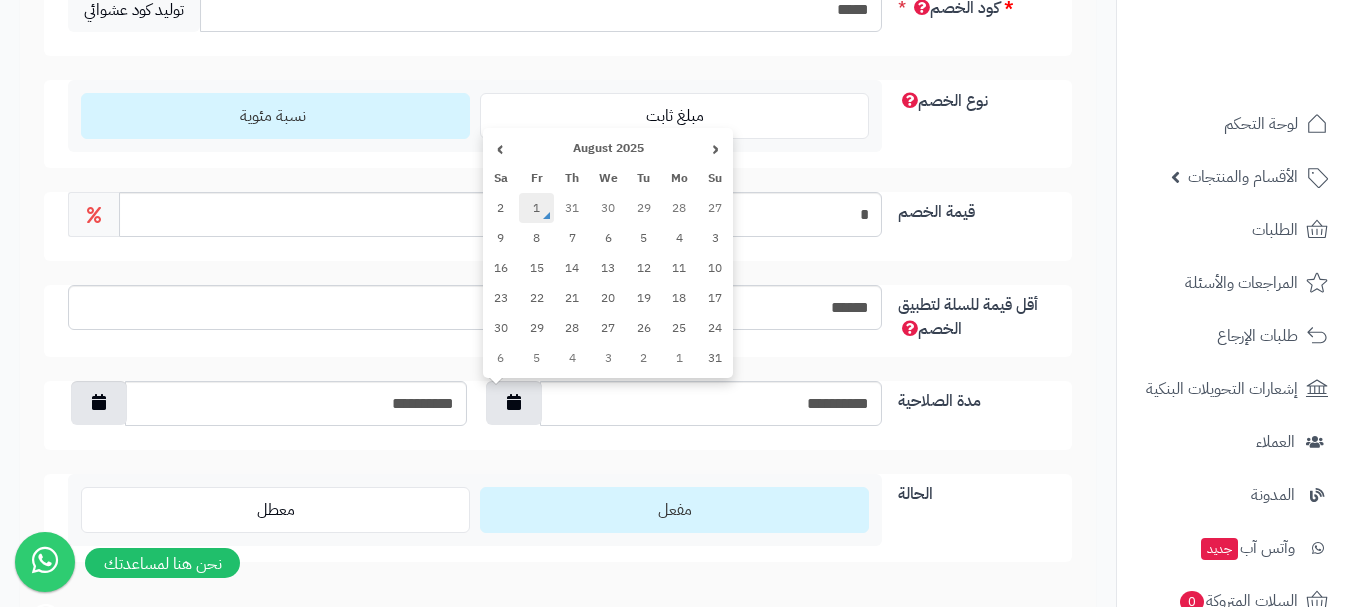 click on "1" at bounding box center [537, 208] 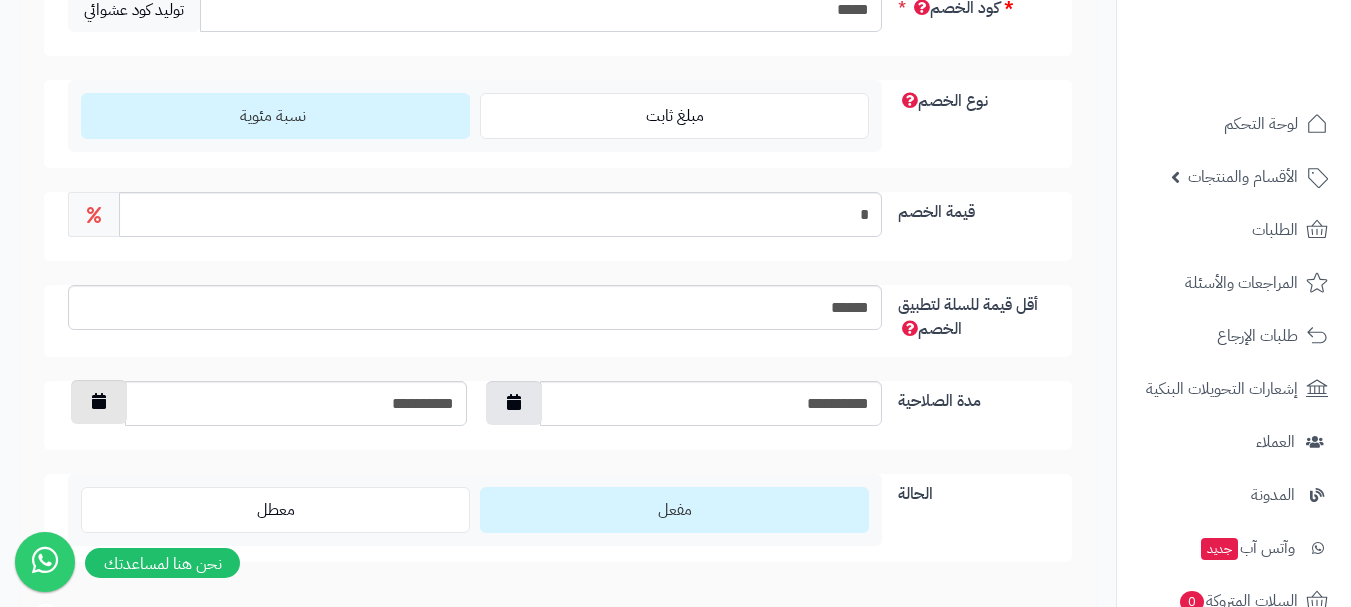 click at bounding box center (99, 401) 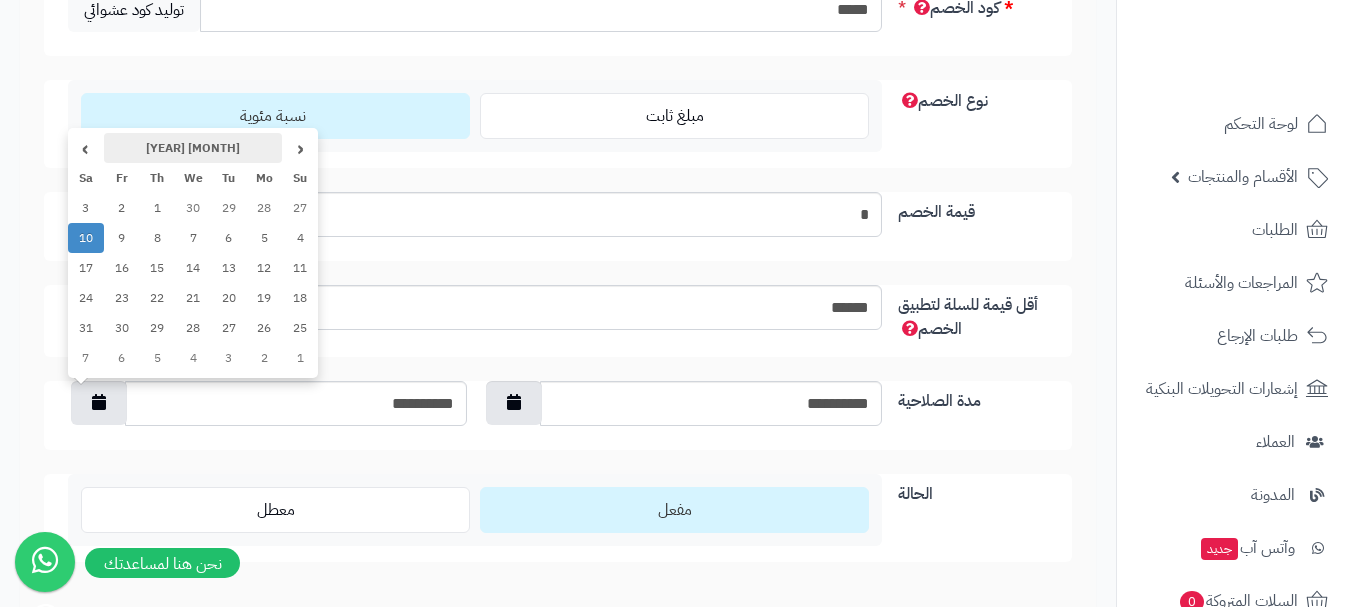 click on "December 2022" at bounding box center [193, 148] 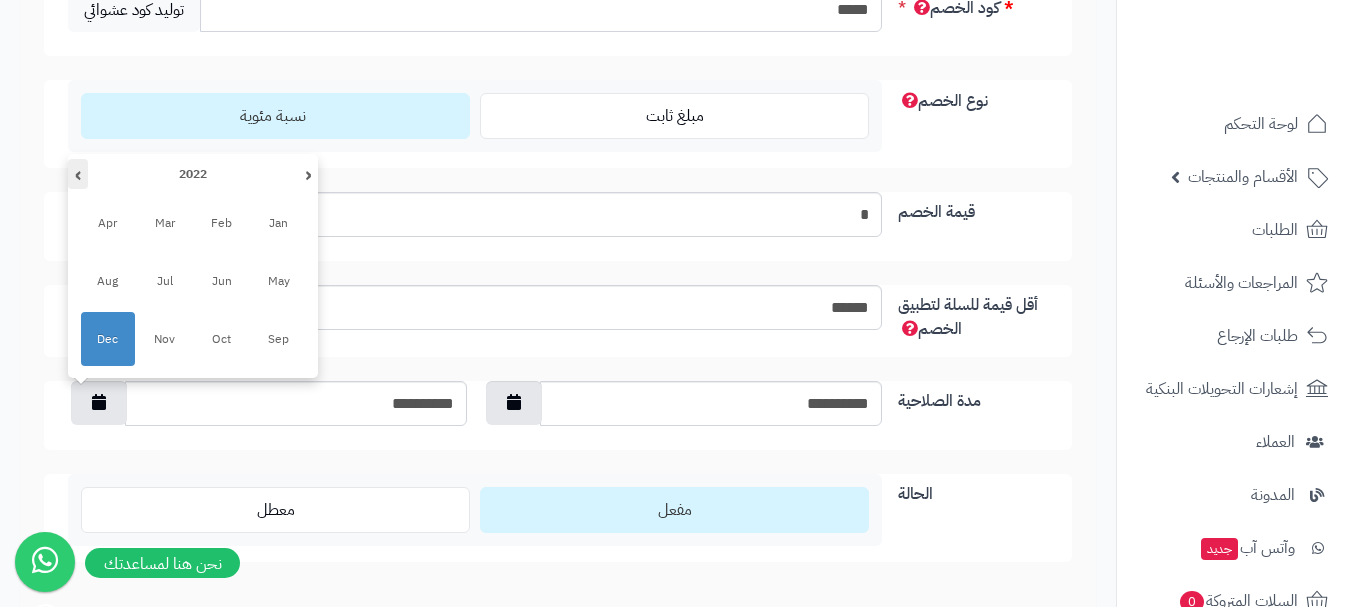 click on "›" at bounding box center (78, 174) 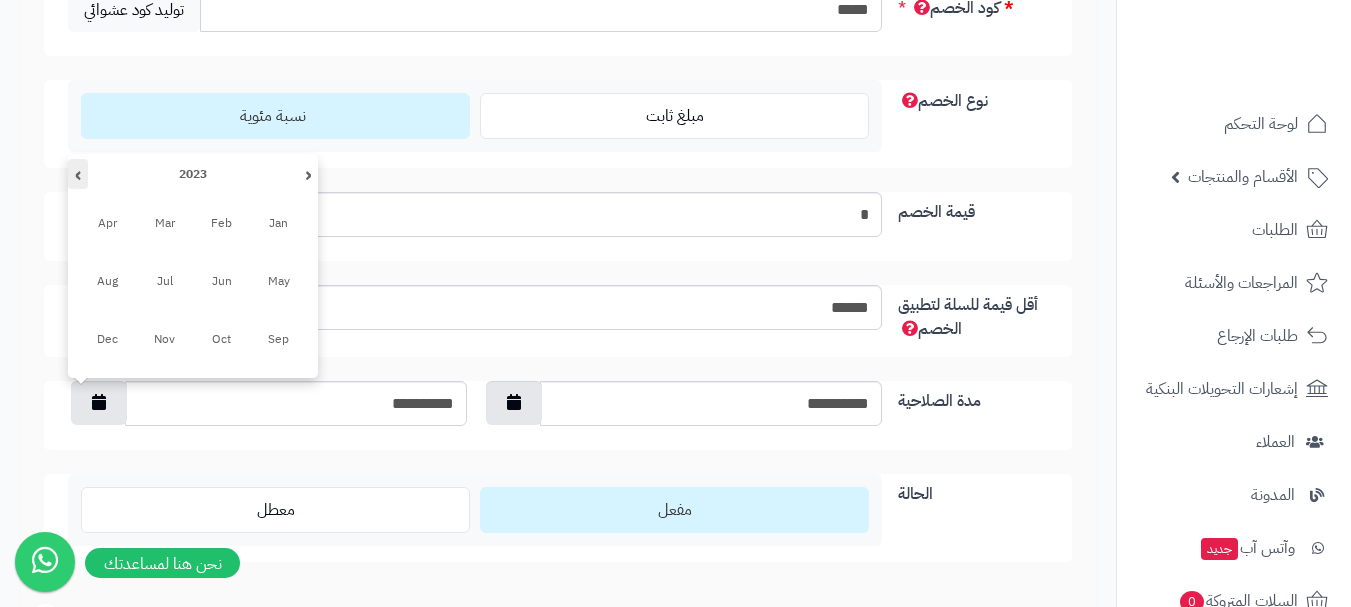 click on "›" at bounding box center [78, 174] 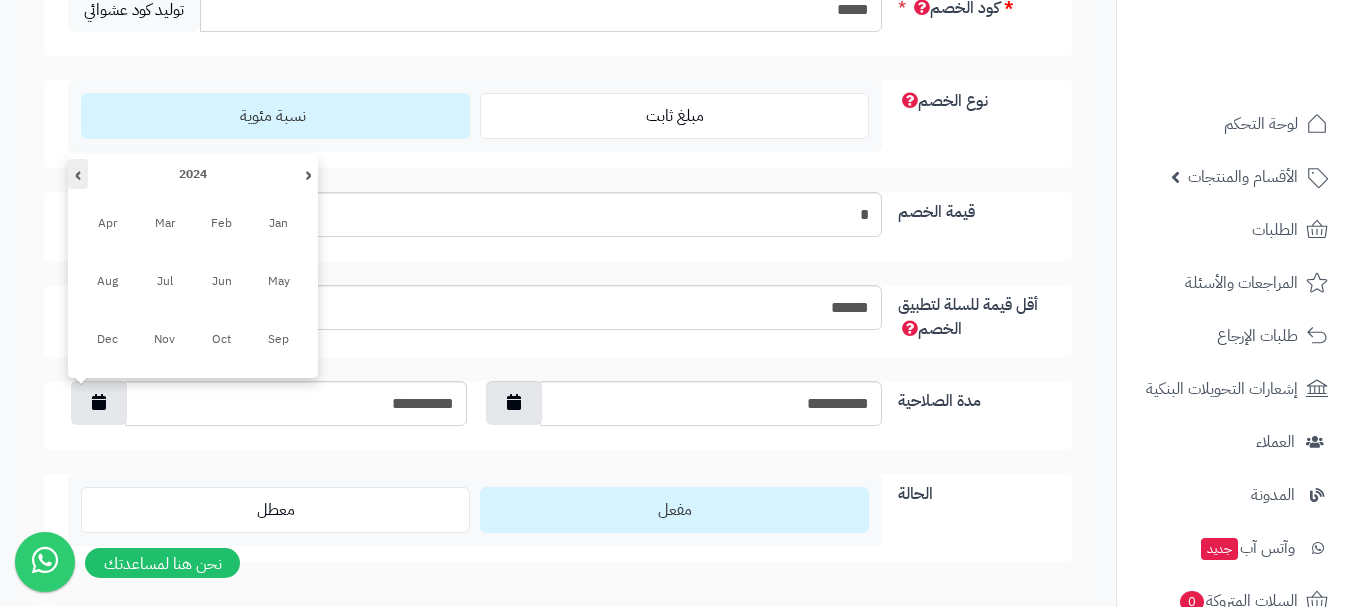 click on "›" at bounding box center [78, 174] 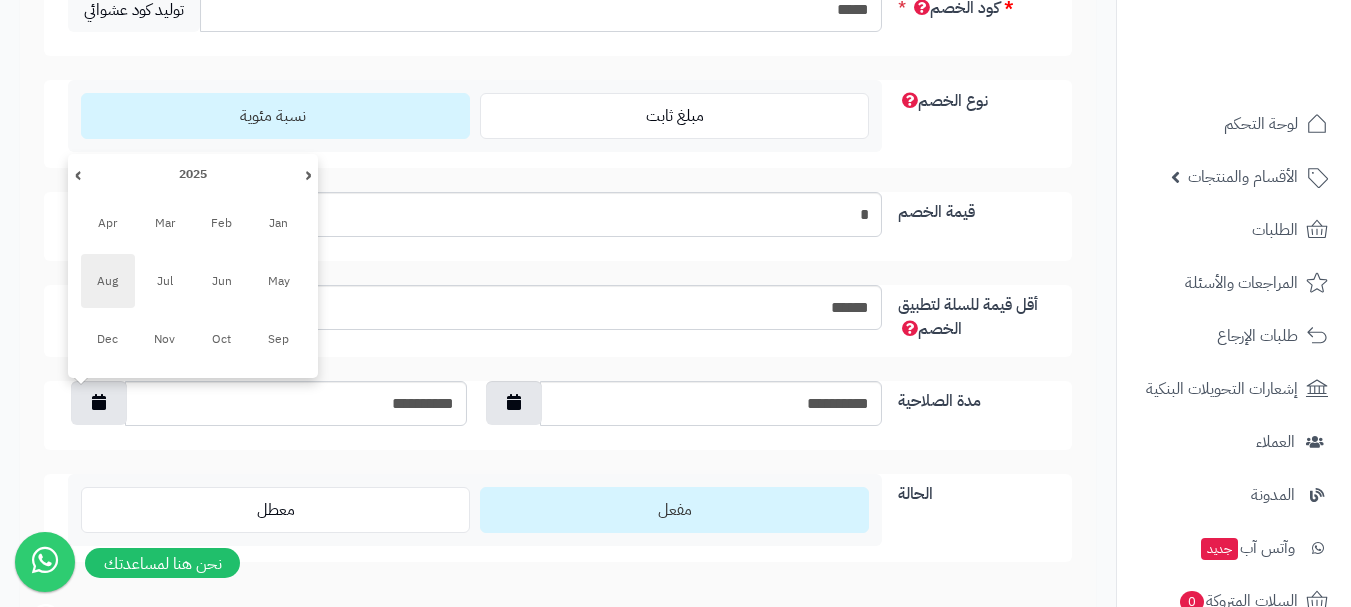 click on "Aug" at bounding box center [108, 281] 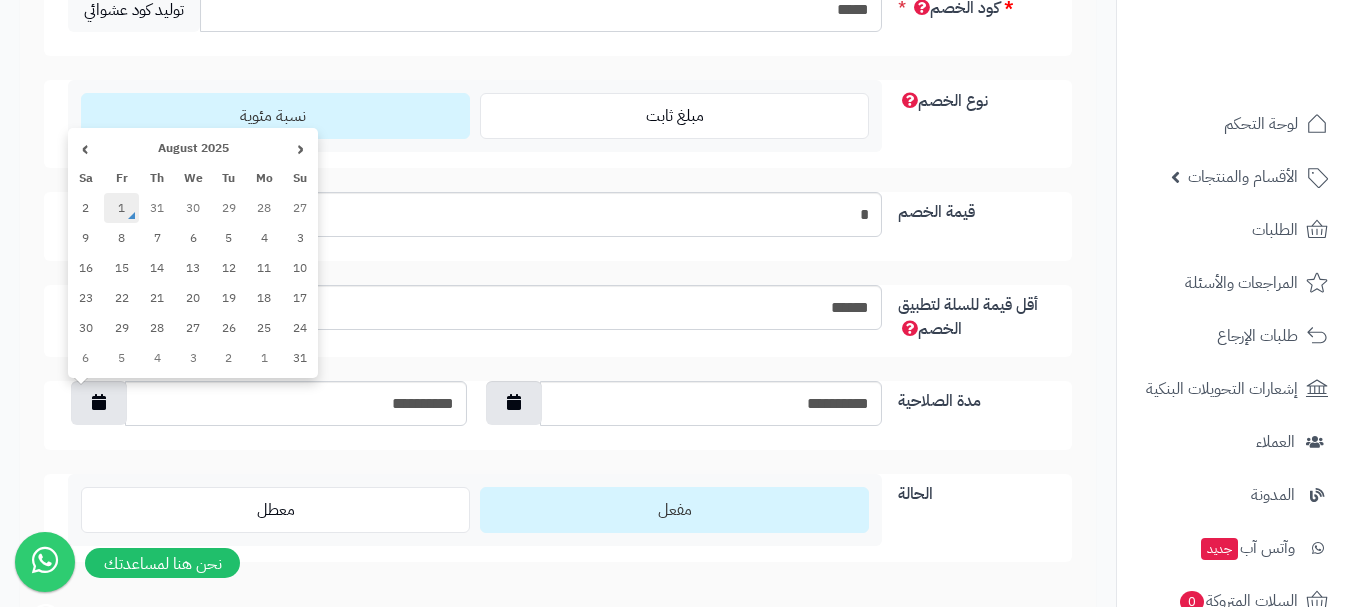 click on "1" at bounding box center [122, 208] 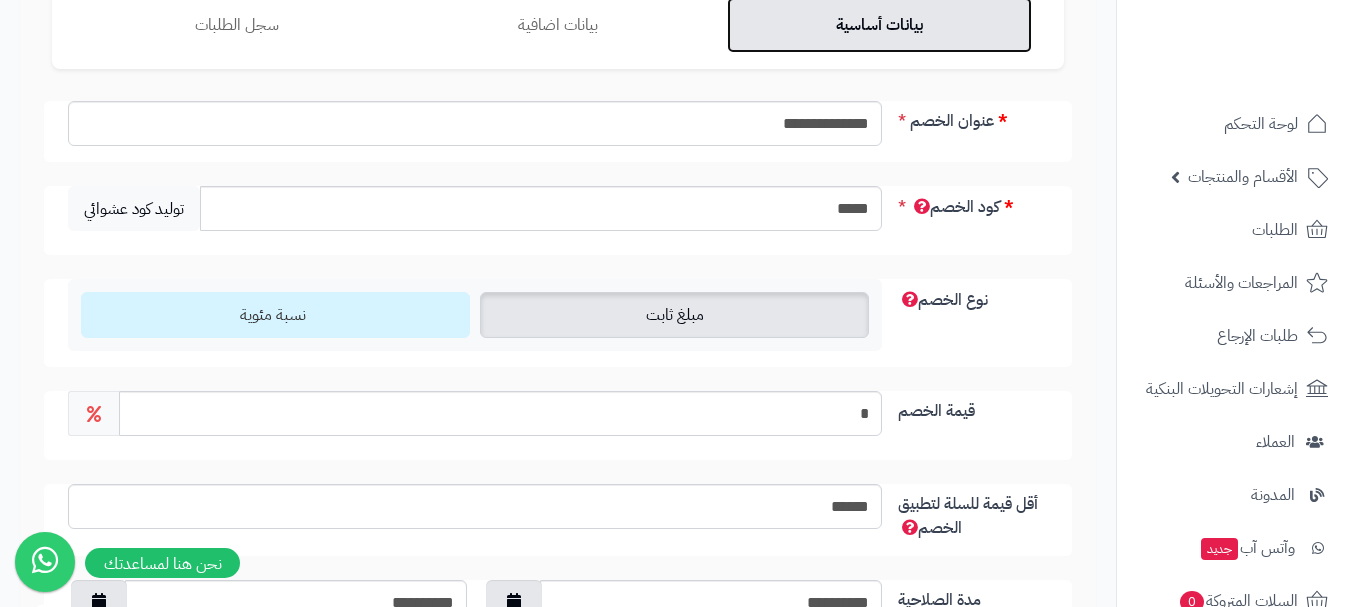 scroll, scrollTop: 0, scrollLeft: 0, axis: both 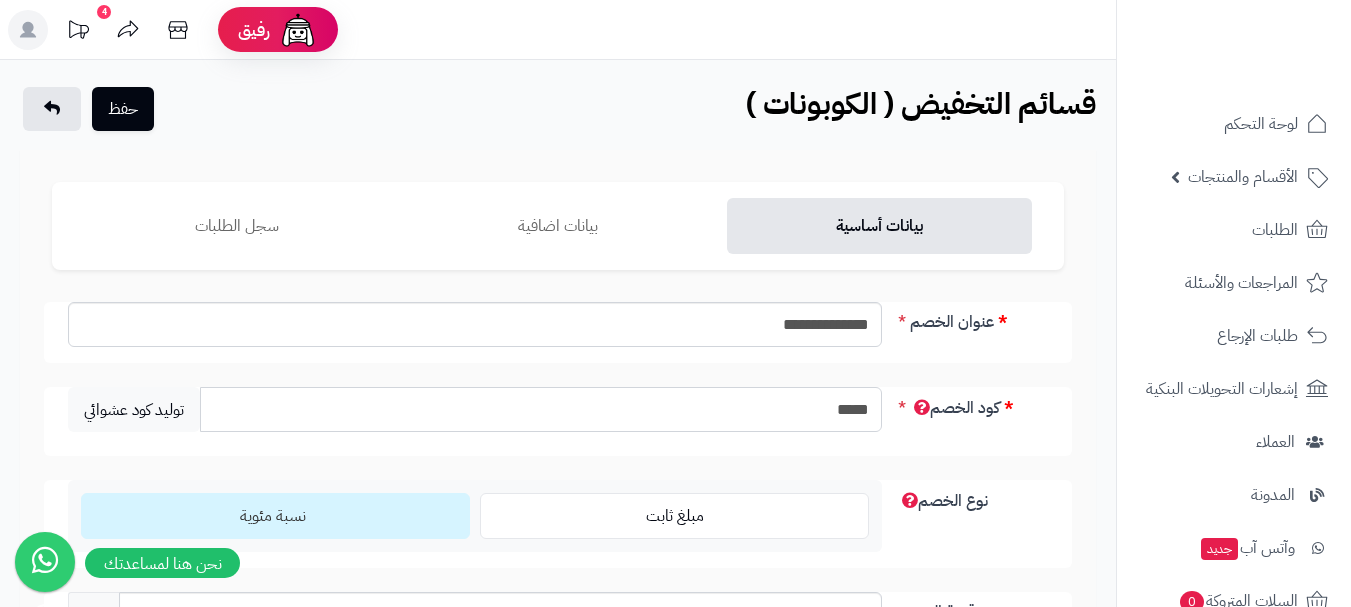 drag, startPoint x: 810, startPoint y: 407, endPoint x: 876, endPoint y: 415, distance: 66.48308 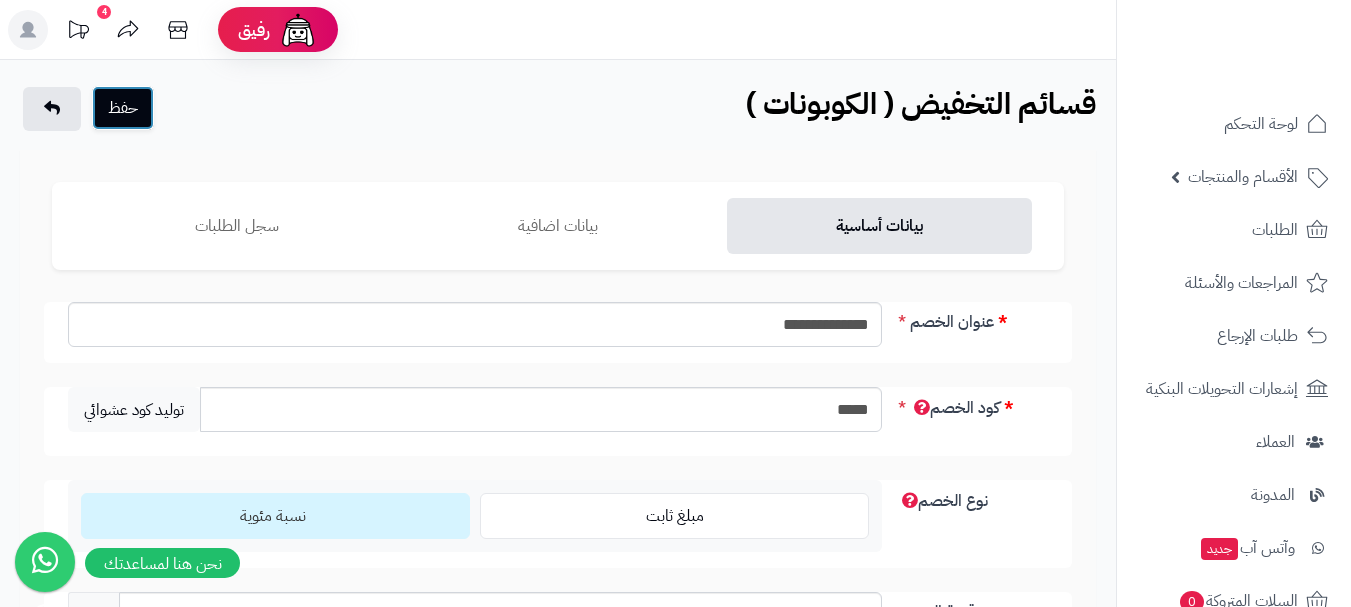 click on "حفظ" at bounding box center [123, 108] 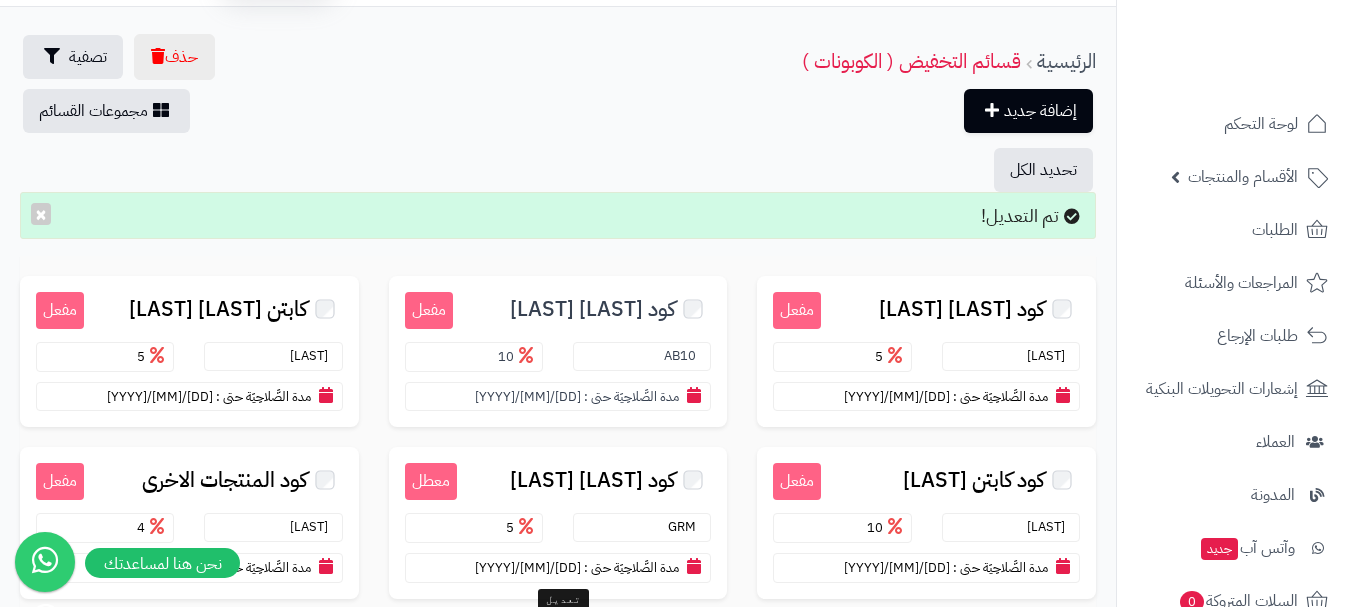 scroll, scrollTop: 0, scrollLeft: 0, axis: both 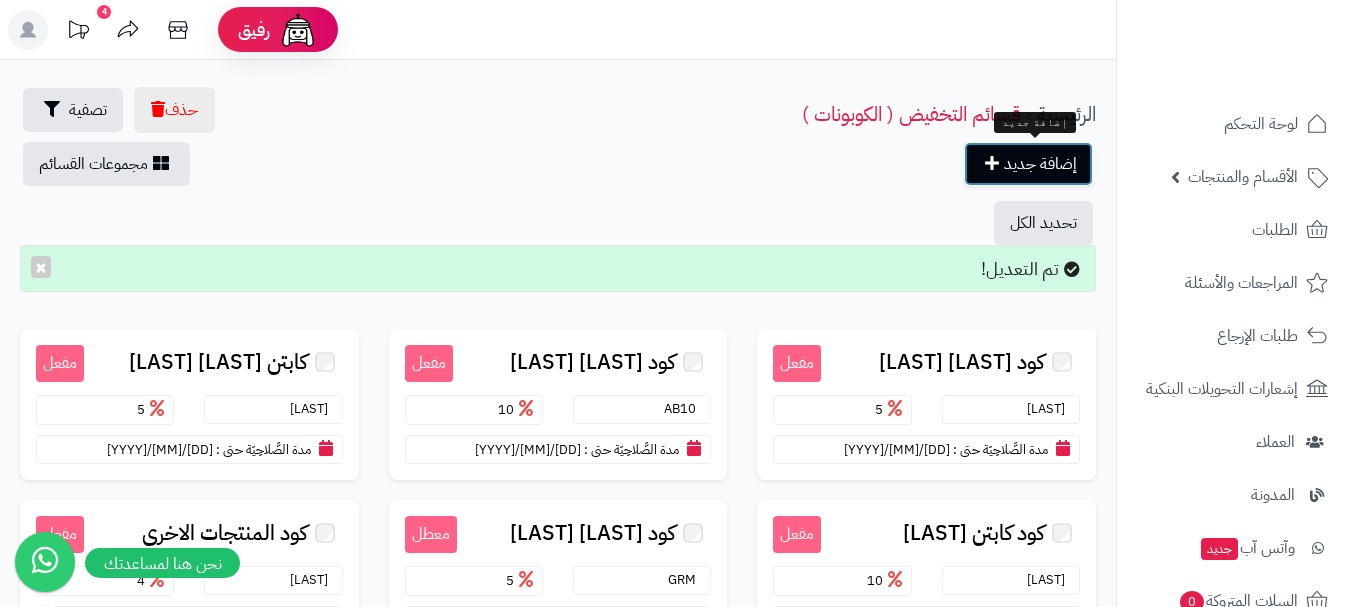 click on "إضافة جديد" at bounding box center (1028, 164) 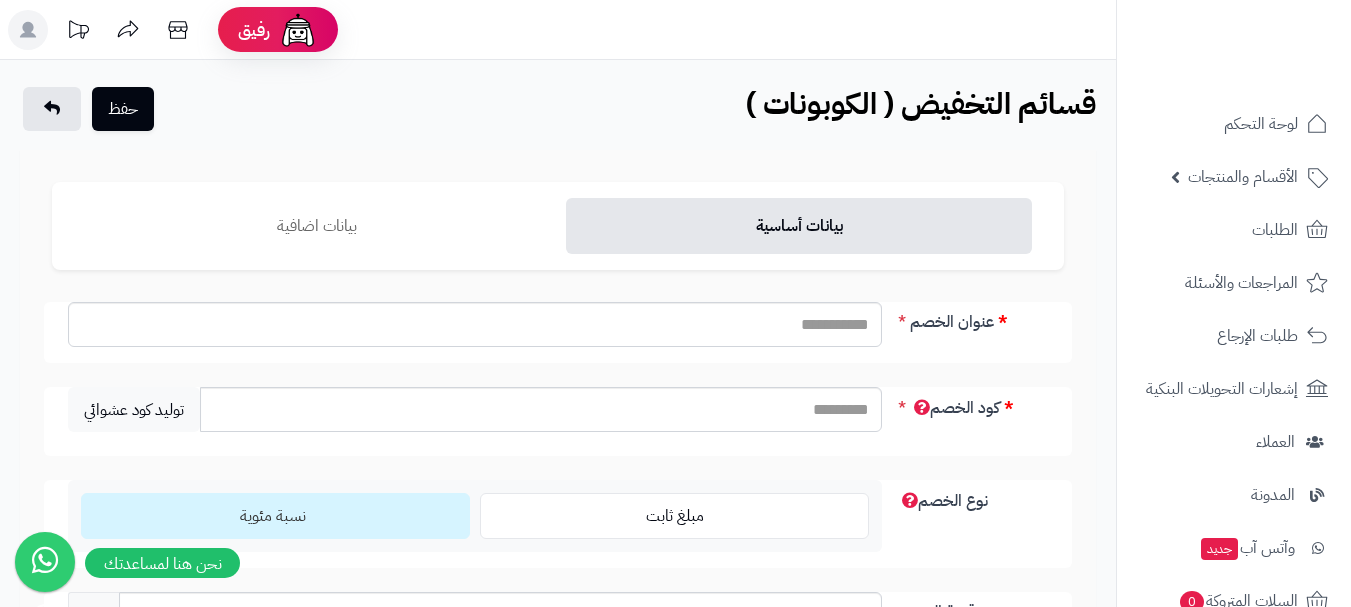 scroll, scrollTop: 0, scrollLeft: 0, axis: both 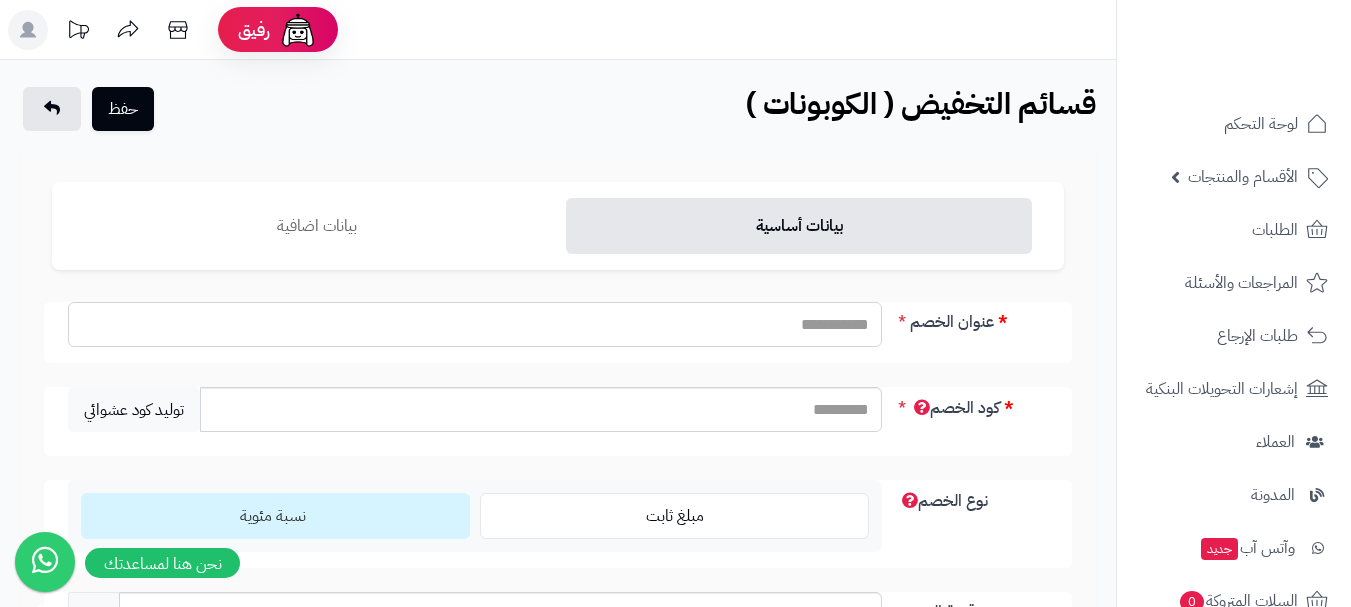 click on "عنوان الخصم" at bounding box center [475, 324] 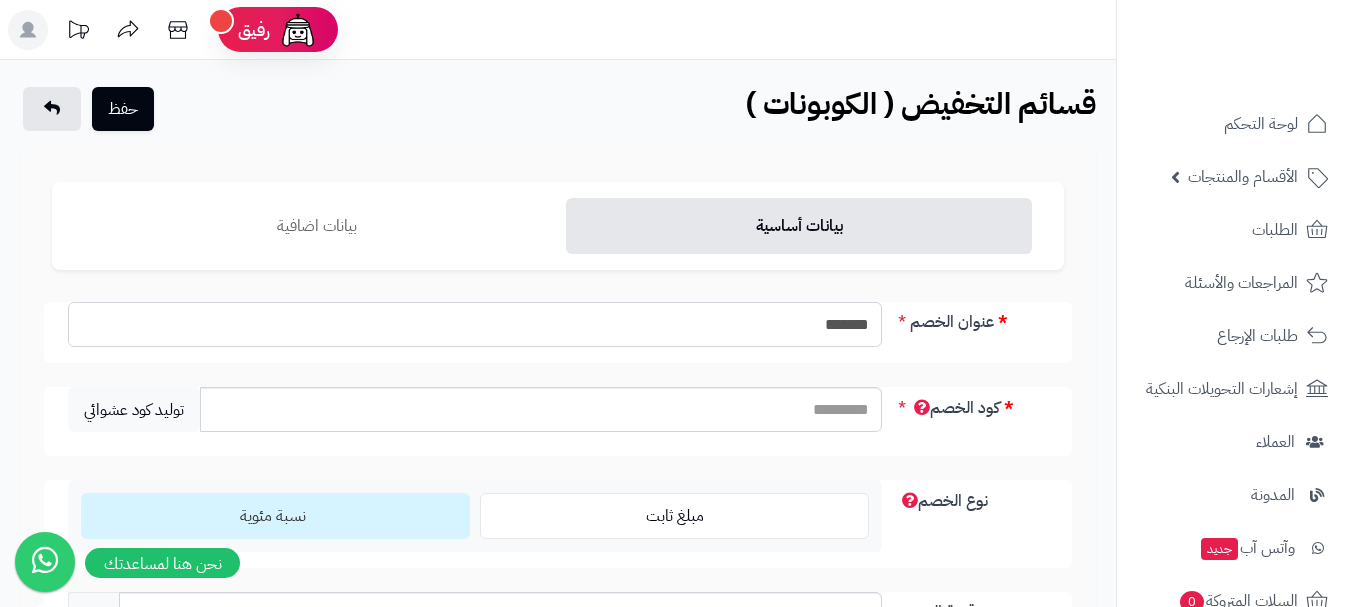 scroll, scrollTop: 100, scrollLeft: 0, axis: vertical 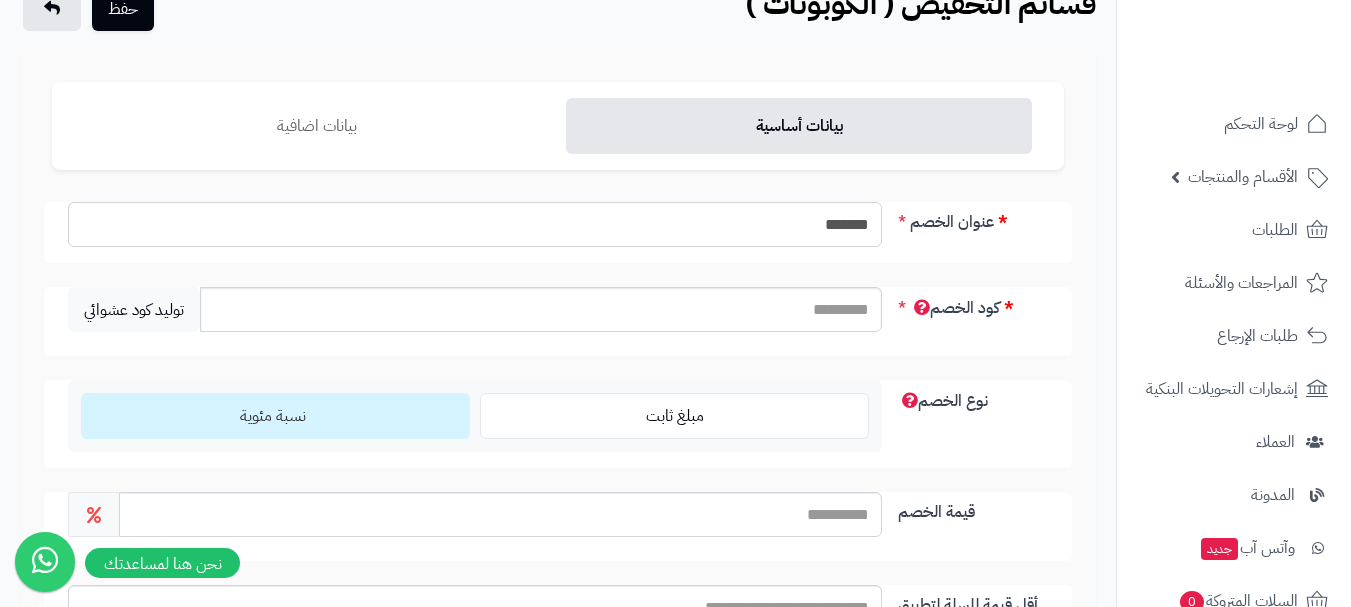 type on "*******" 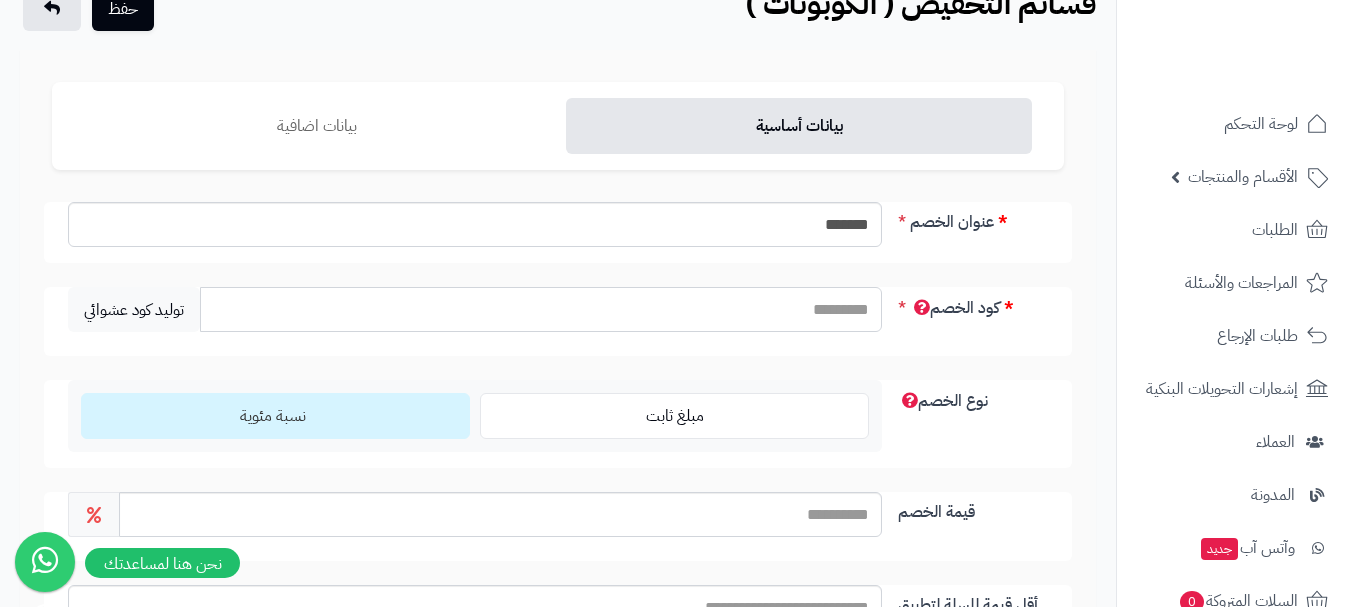 click on "كود الخصم" at bounding box center (541, 309) 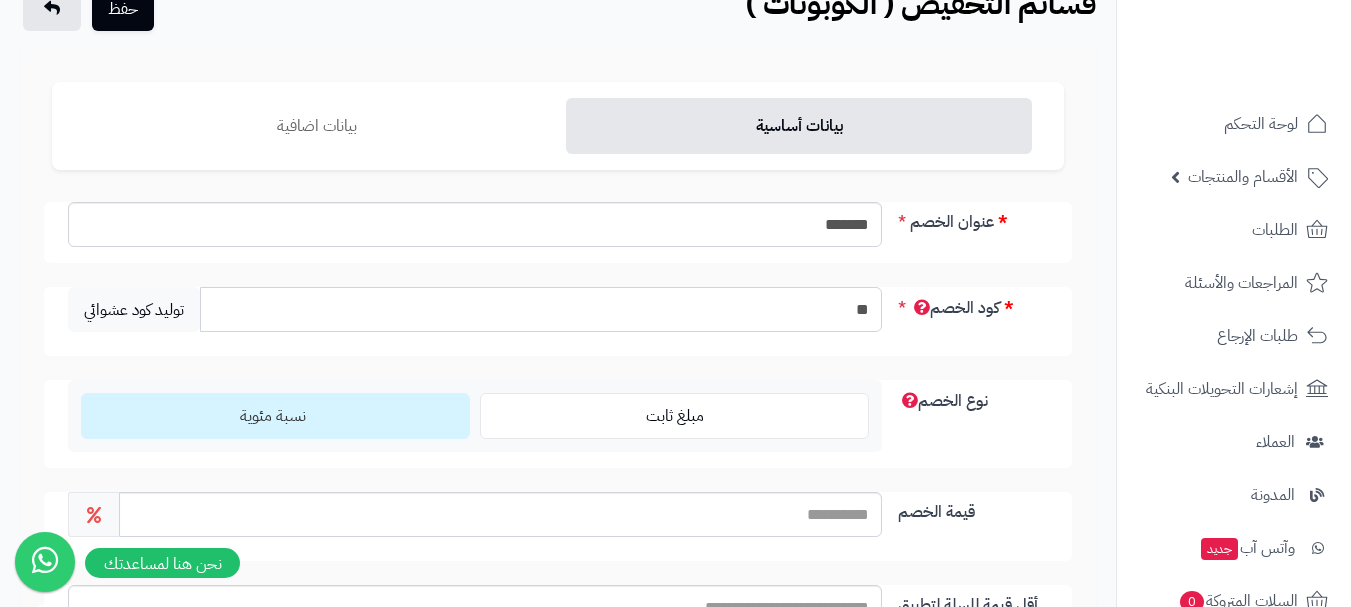 type on "*" 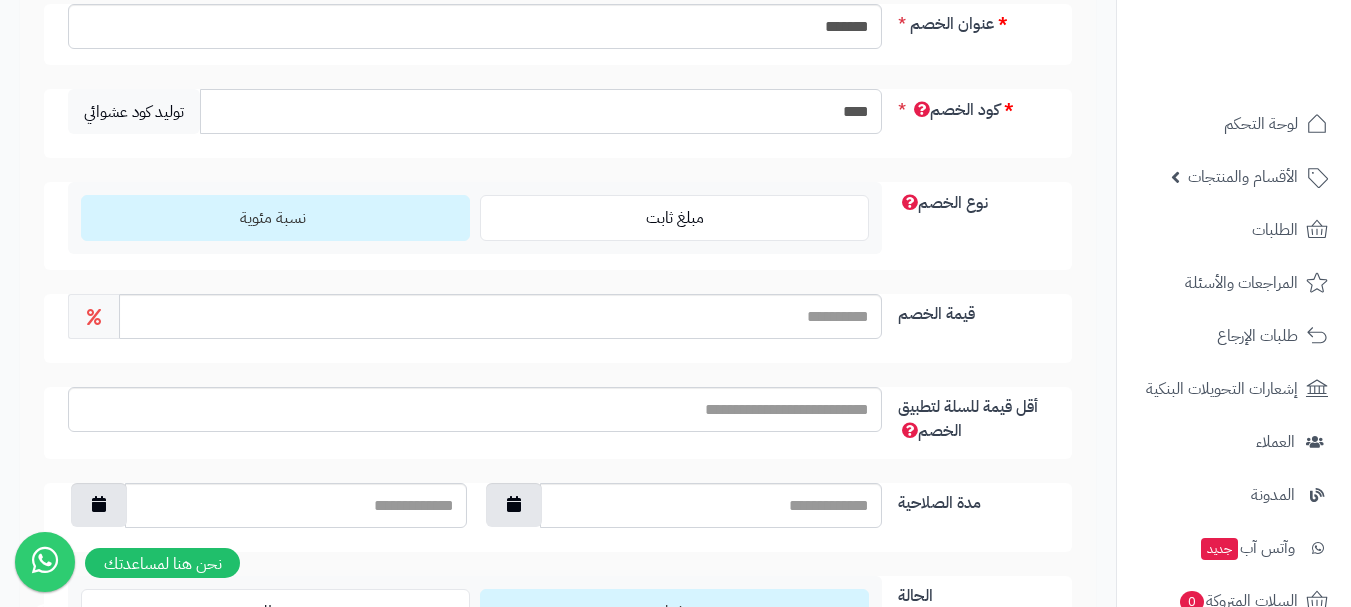 scroll, scrollTop: 300, scrollLeft: 0, axis: vertical 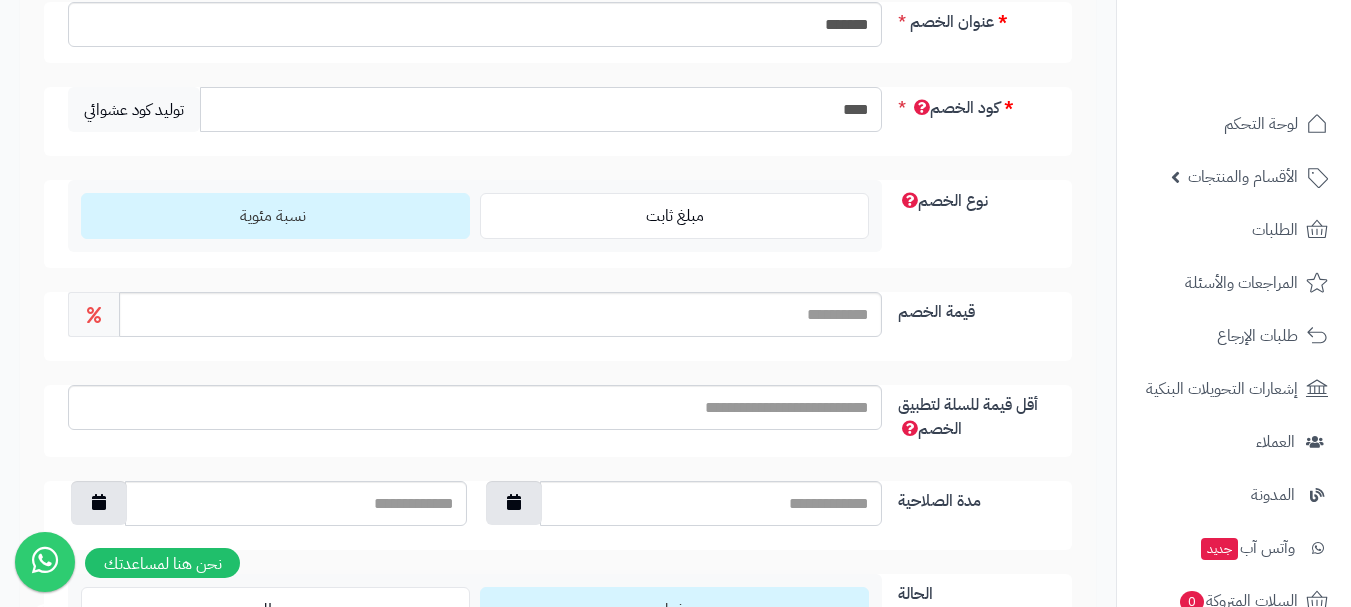 type on "****" 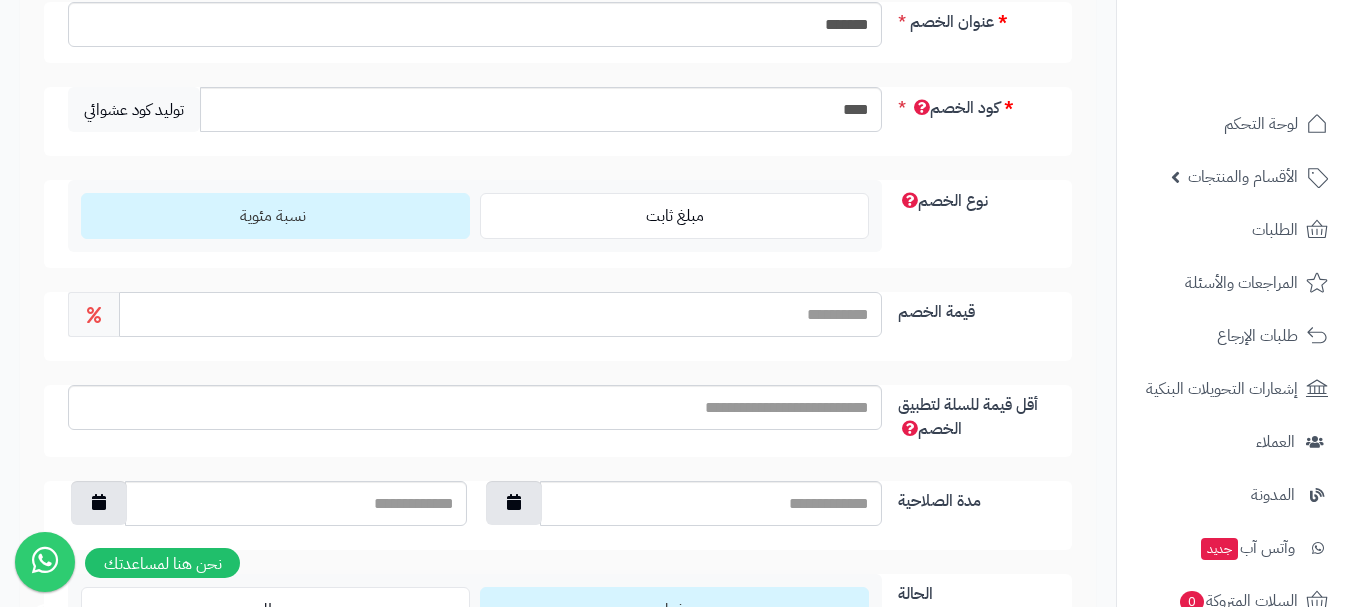 click on "قيمة الخصم" at bounding box center [500, 314] 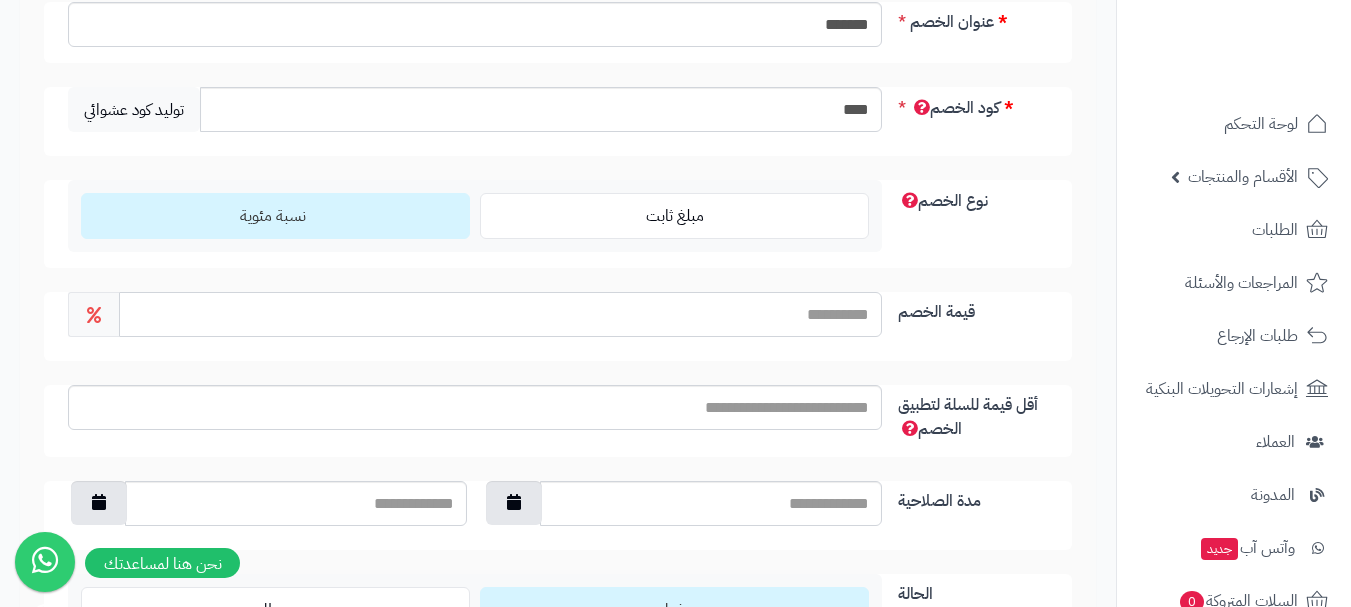 type on "*" 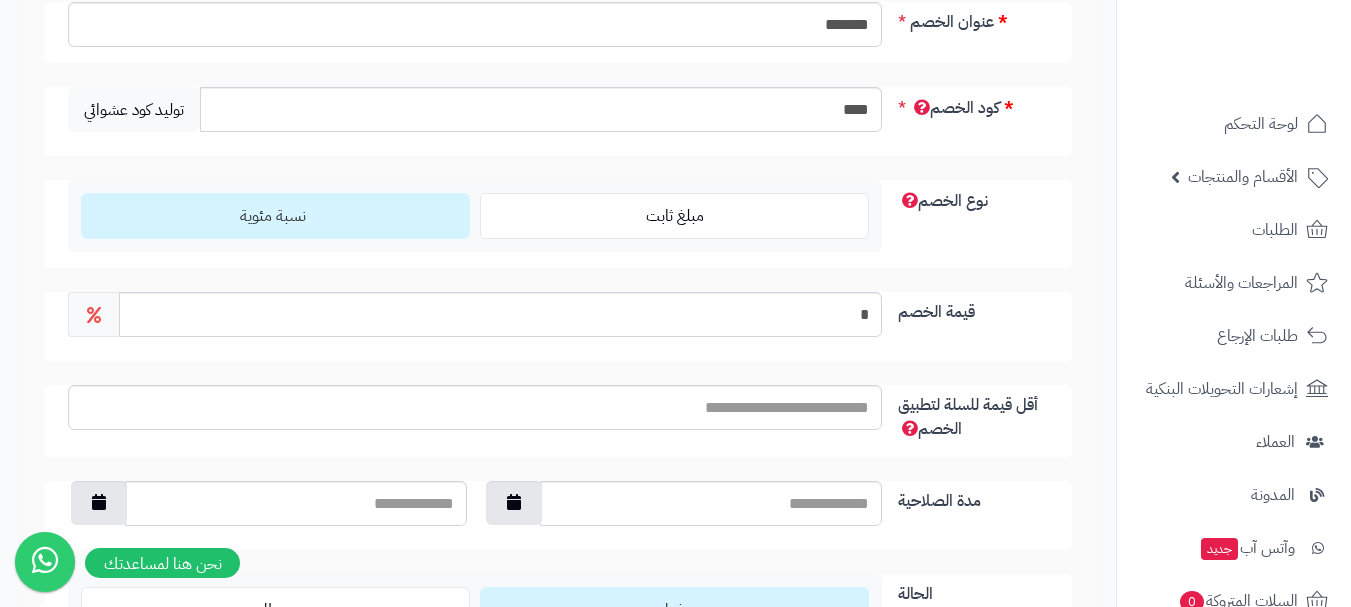 click on "قيمة الخصم
*" at bounding box center [558, 326] 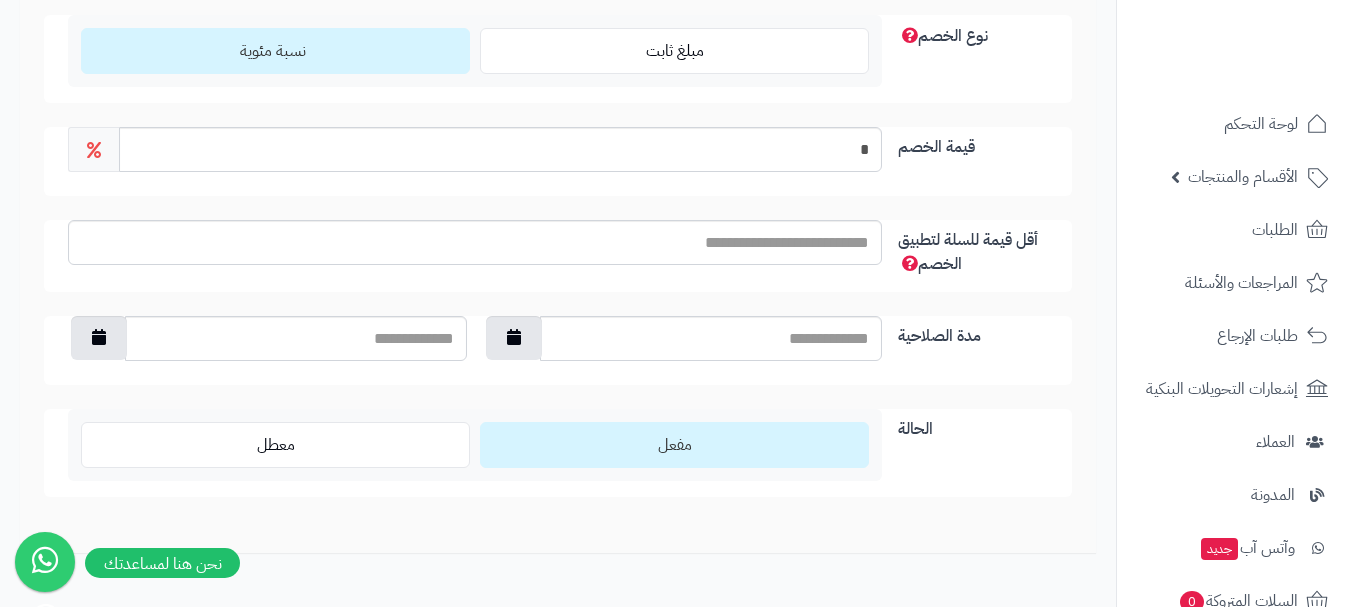 scroll, scrollTop: 500, scrollLeft: 0, axis: vertical 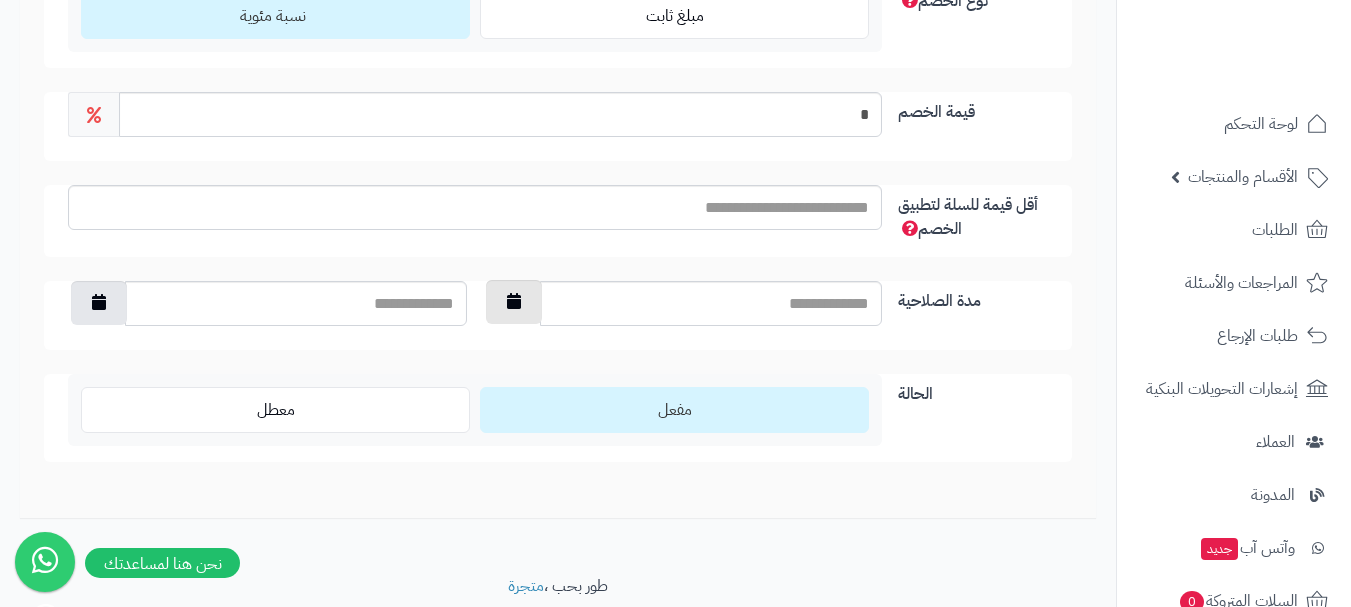 click at bounding box center [514, 302] 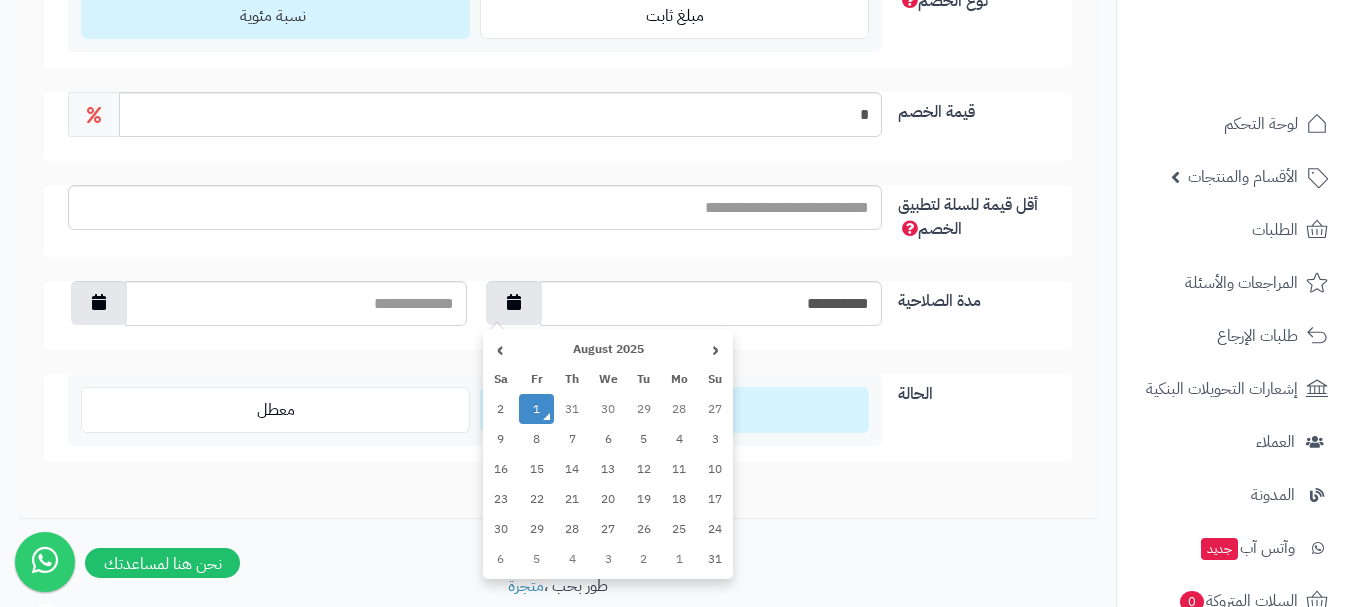 click on "1" at bounding box center [537, 409] 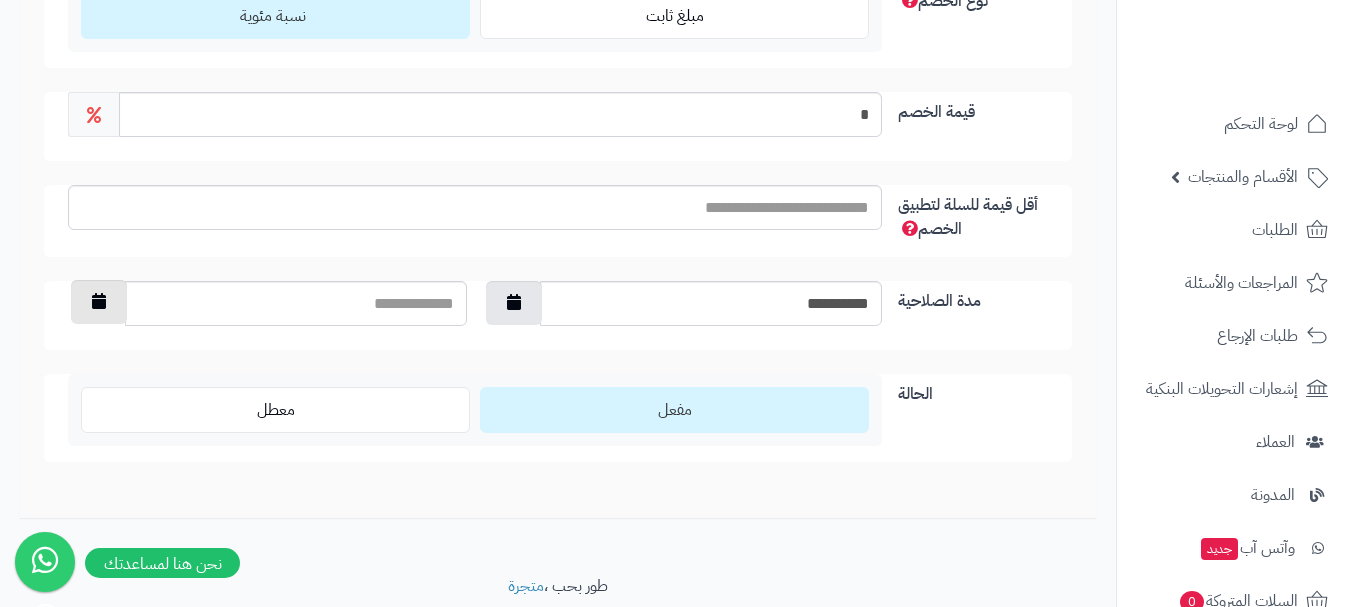 click at bounding box center (99, 302) 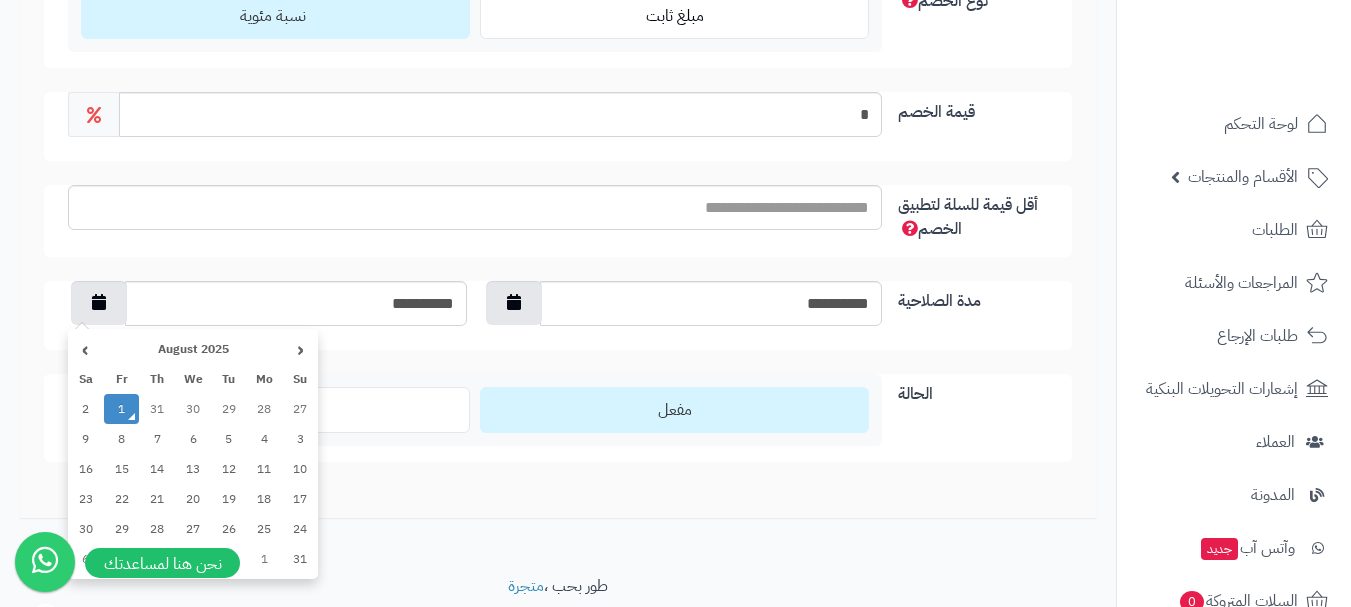 click on "1" at bounding box center [122, 409] 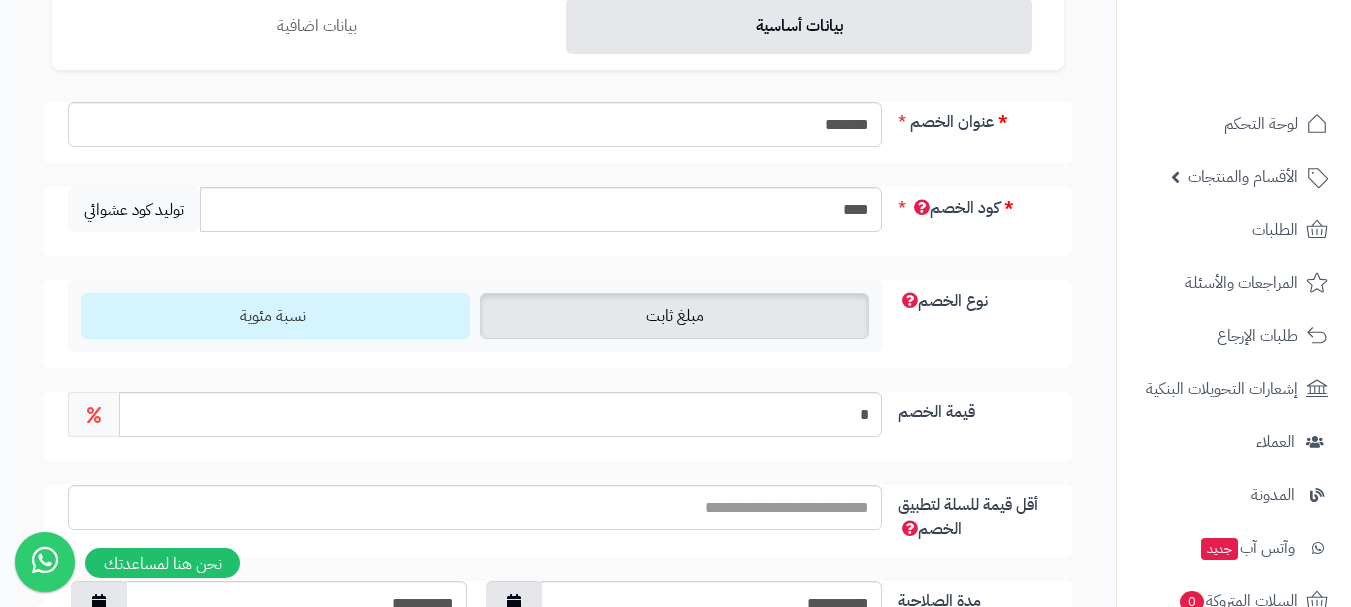 scroll, scrollTop: 0, scrollLeft: 0, axis: both 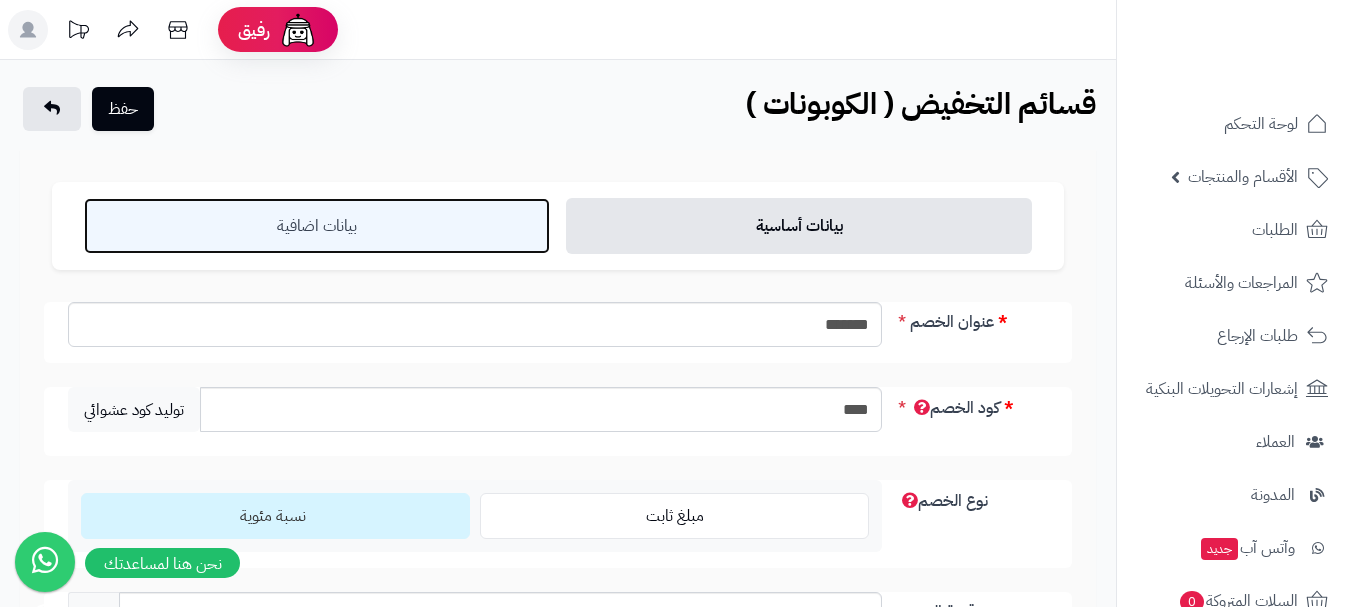 click on "بيانات اضافية" at bounding box center (317, 226) 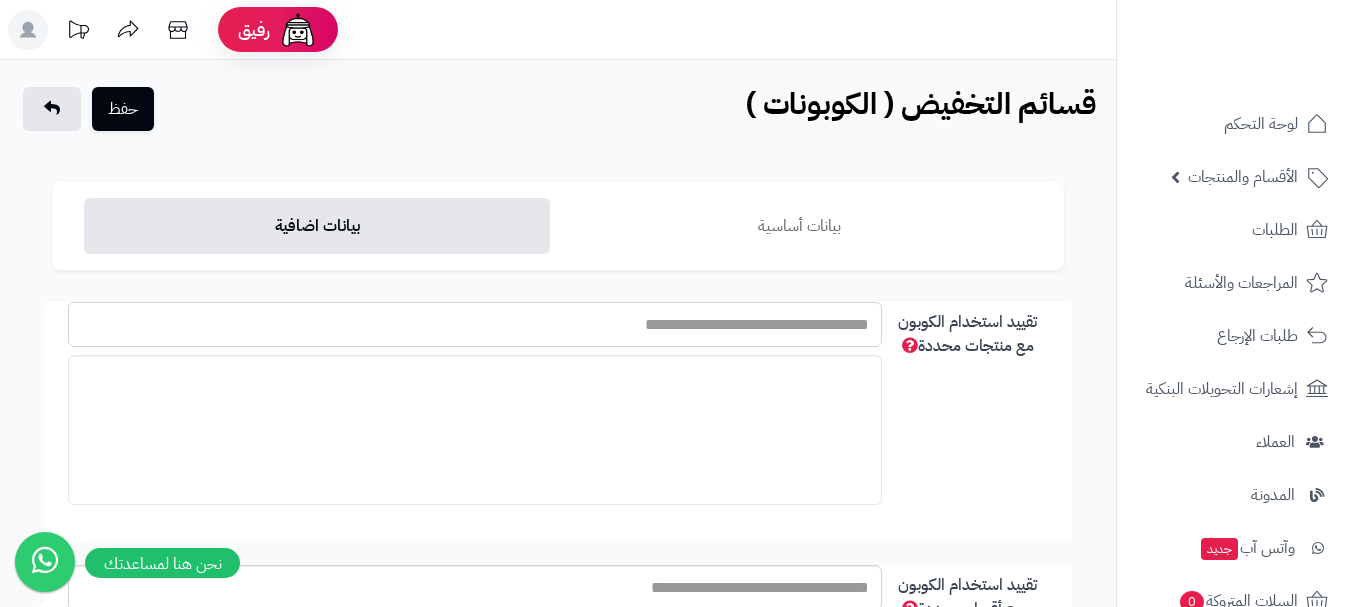 click on "تقييد استخدام الكوبون مع منتجات محددة" at bounding box center [475, 324] 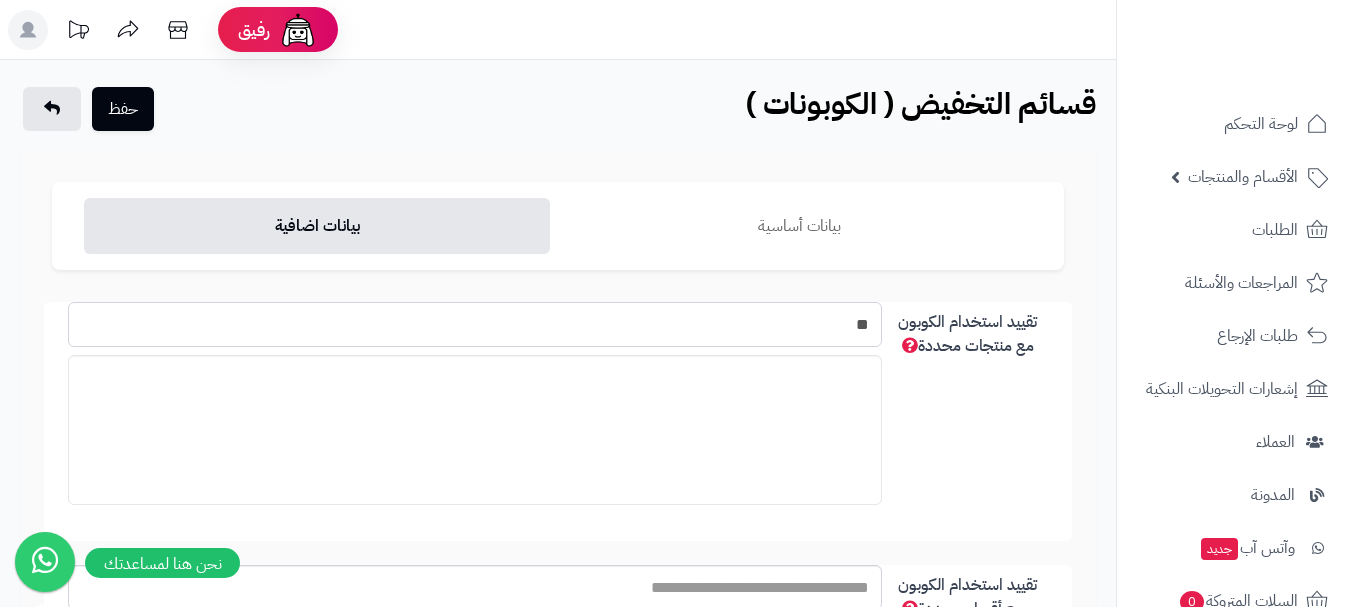 type on "*" 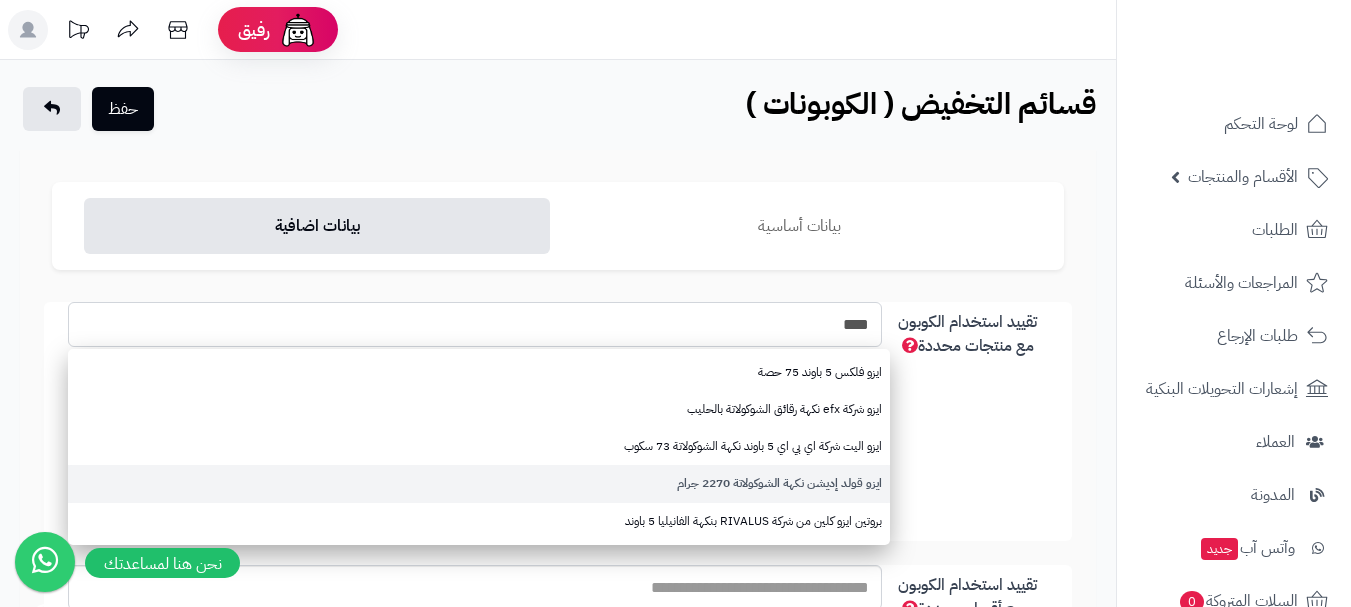 type on "****" 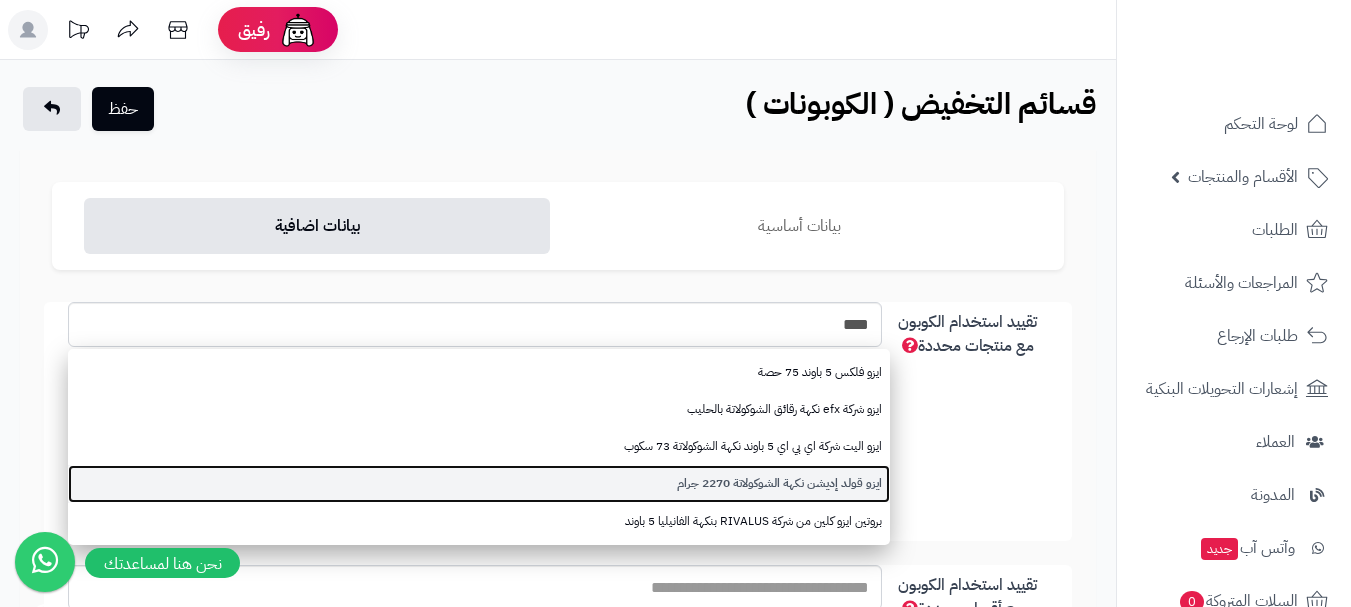 click on "ايزو قولد إديشن نكهة الشوكولاتة 2270 جرام" at bounding box center [479, 483] 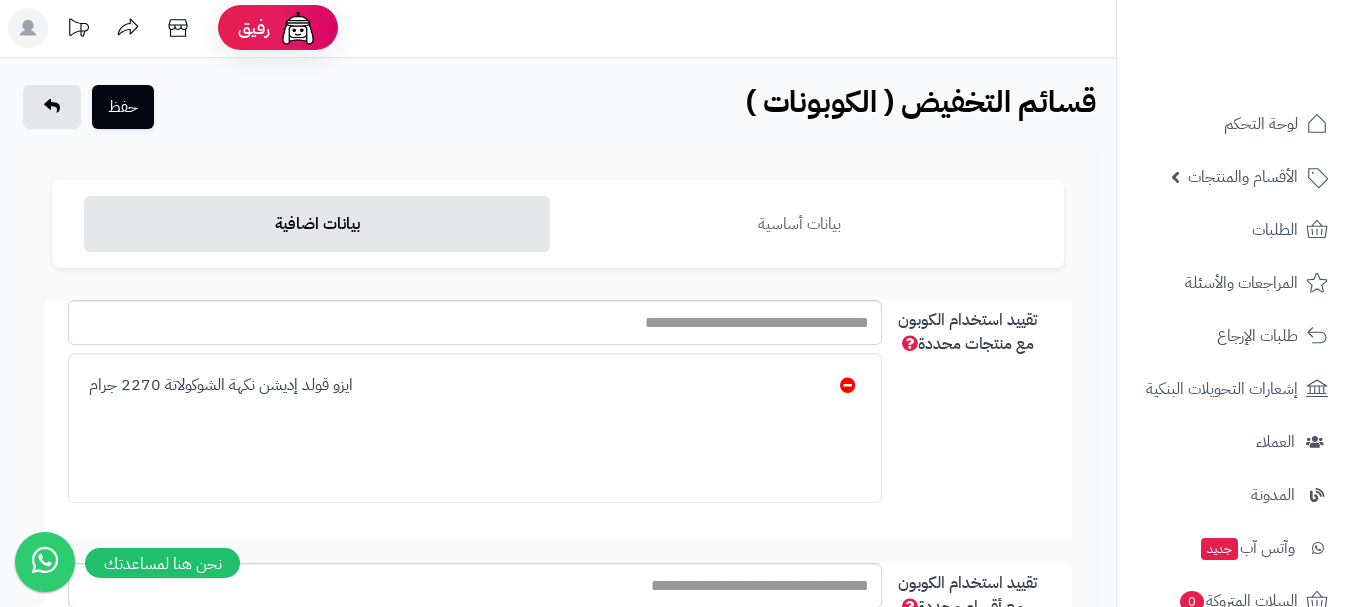scroll, scrollTop: 0, scrollLeft: 0, axis: both 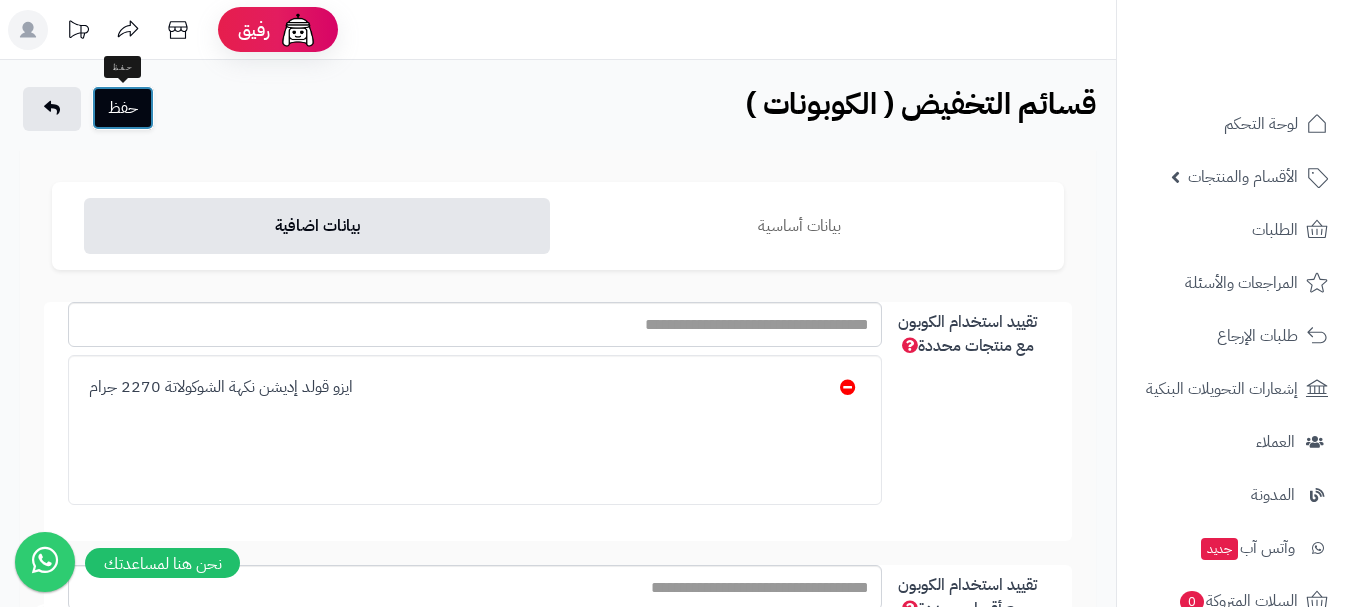 click on "حفظ" at bounding box center [123, 108] 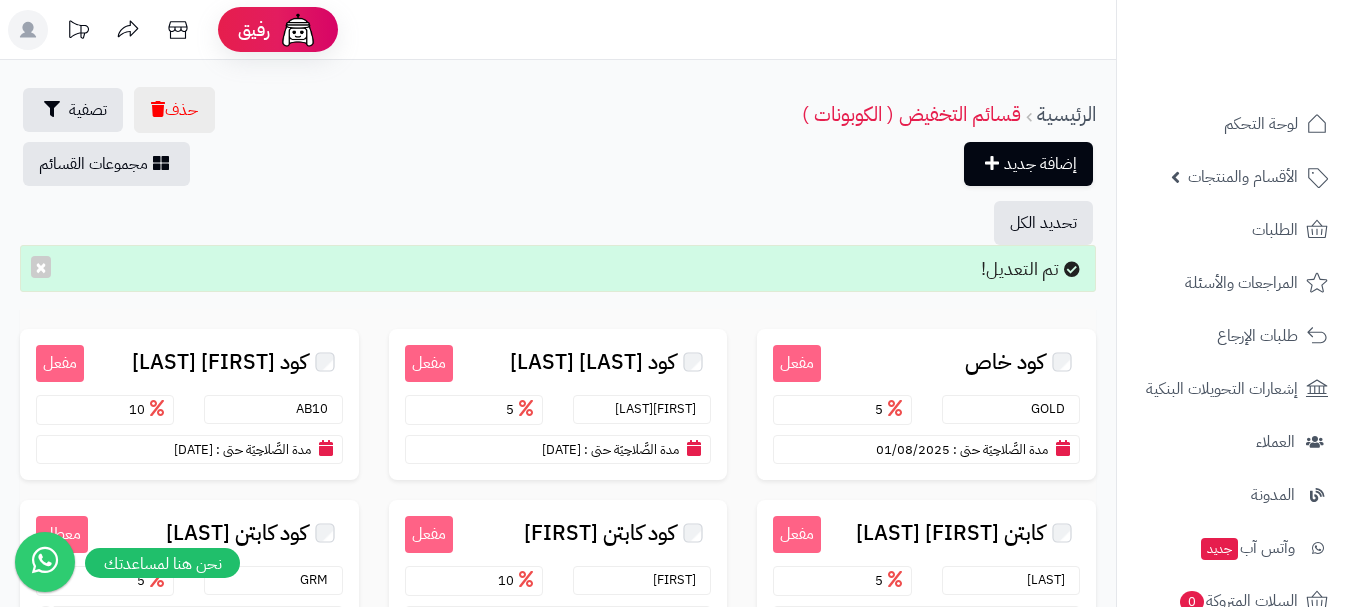 scroll, scrollTop: 0, scrollLeft: 0, axis: both 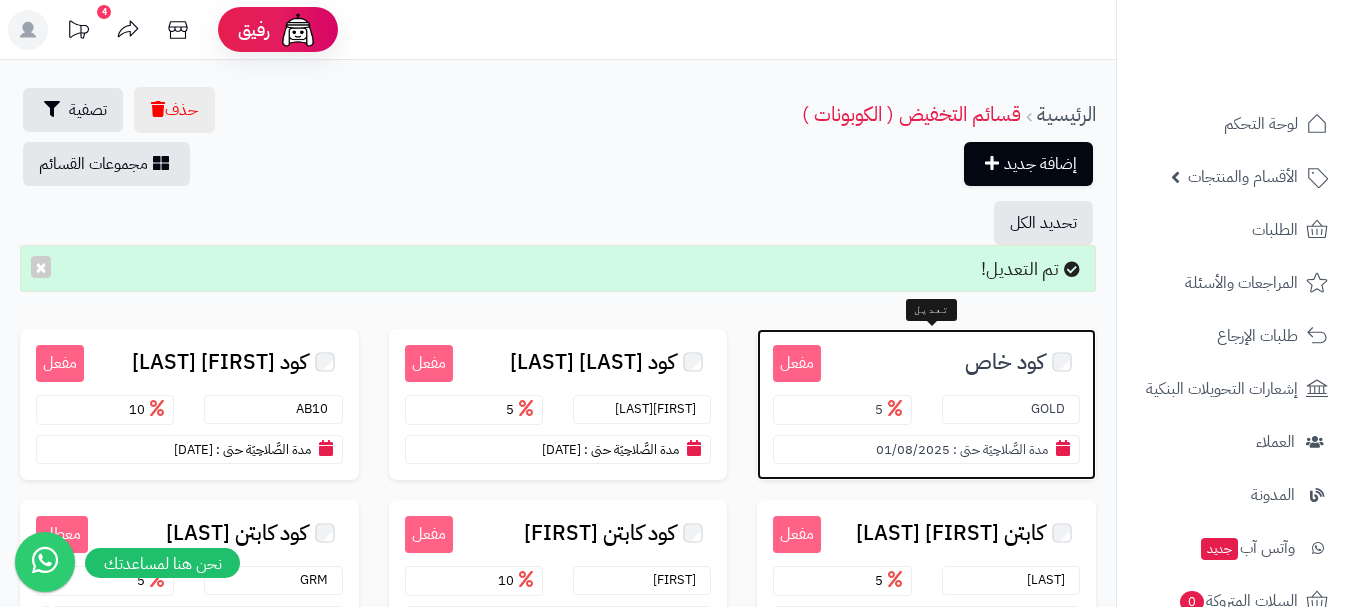 click on "كود خاص" at bounding box center [1004, 362] 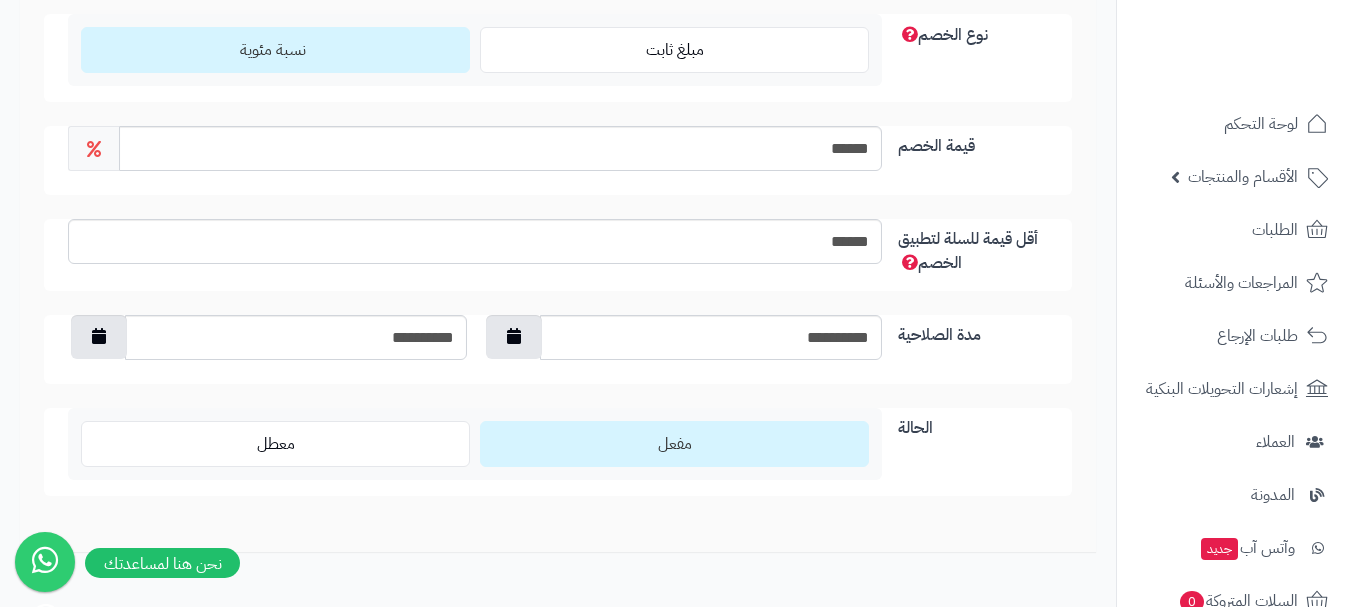 scroll, scrollTop: 500, scrollLeft: 0, axis: vertical 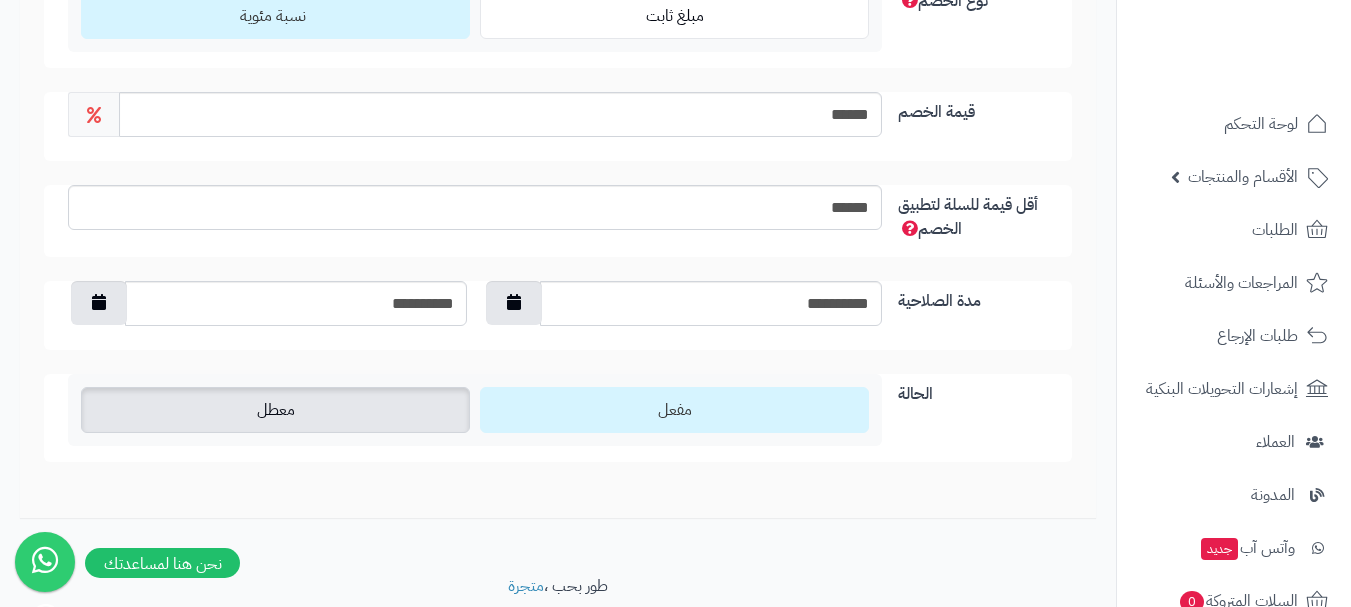 click on "معطل" at bounding box center (275, 410) 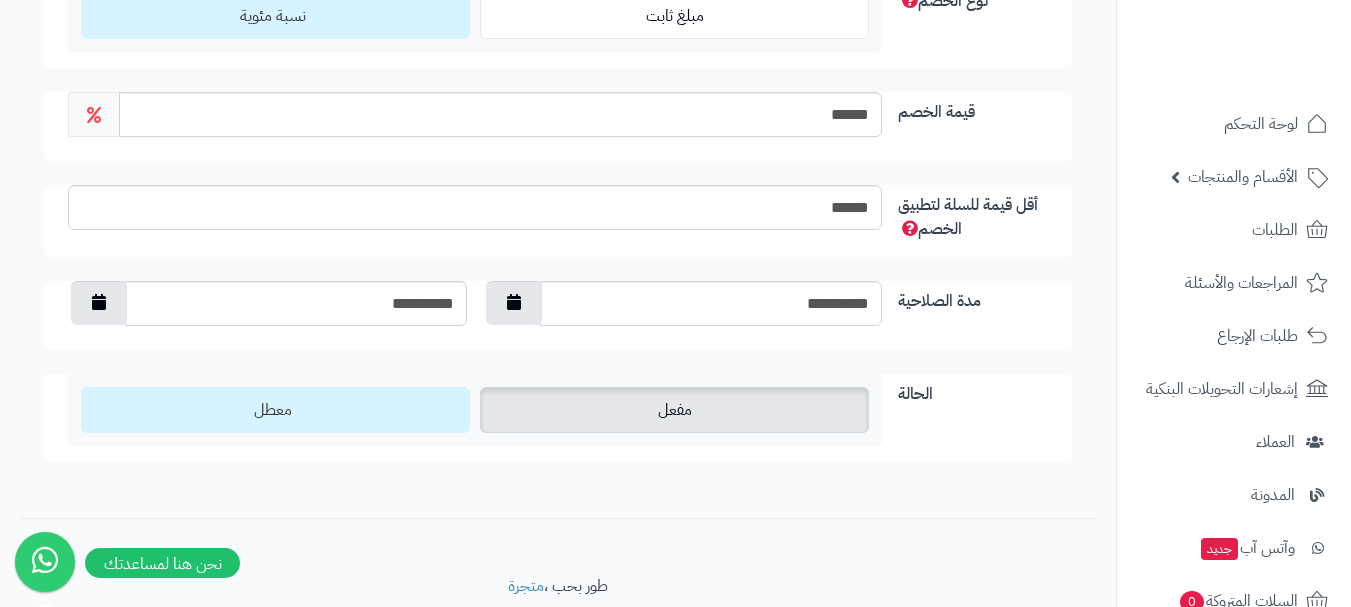 click on "مفعل" at bounding box center (674, 410) 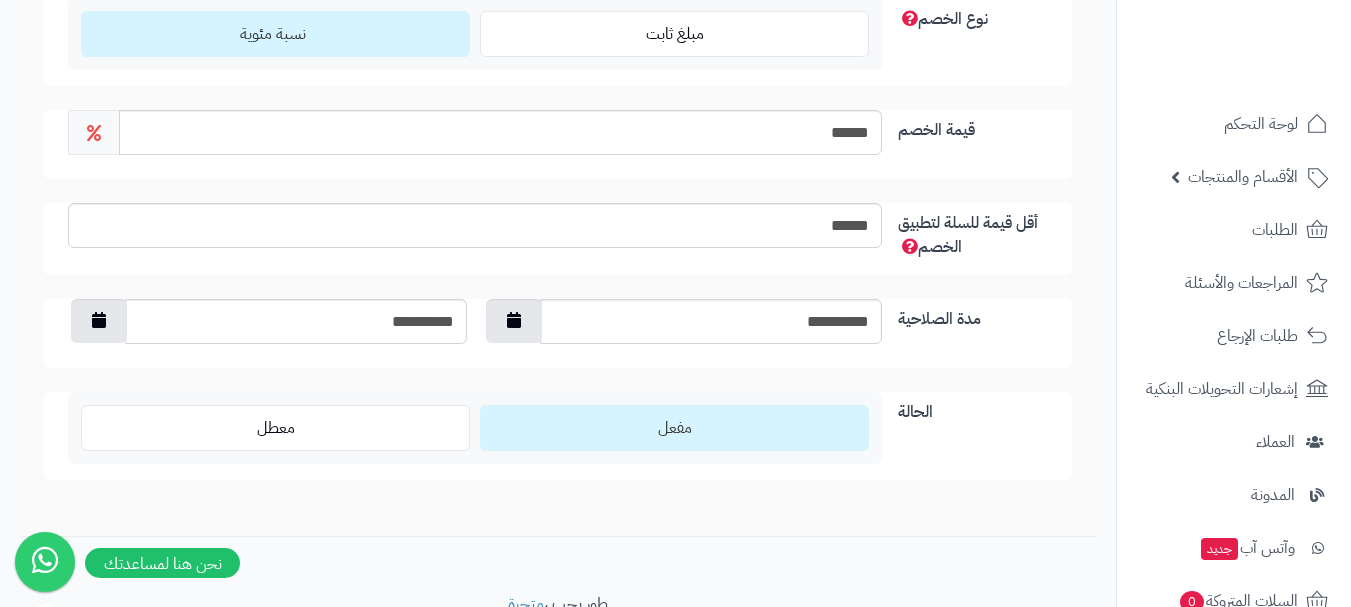 scroll, scrollTop: 0, scrollLeft: 0, axis: both 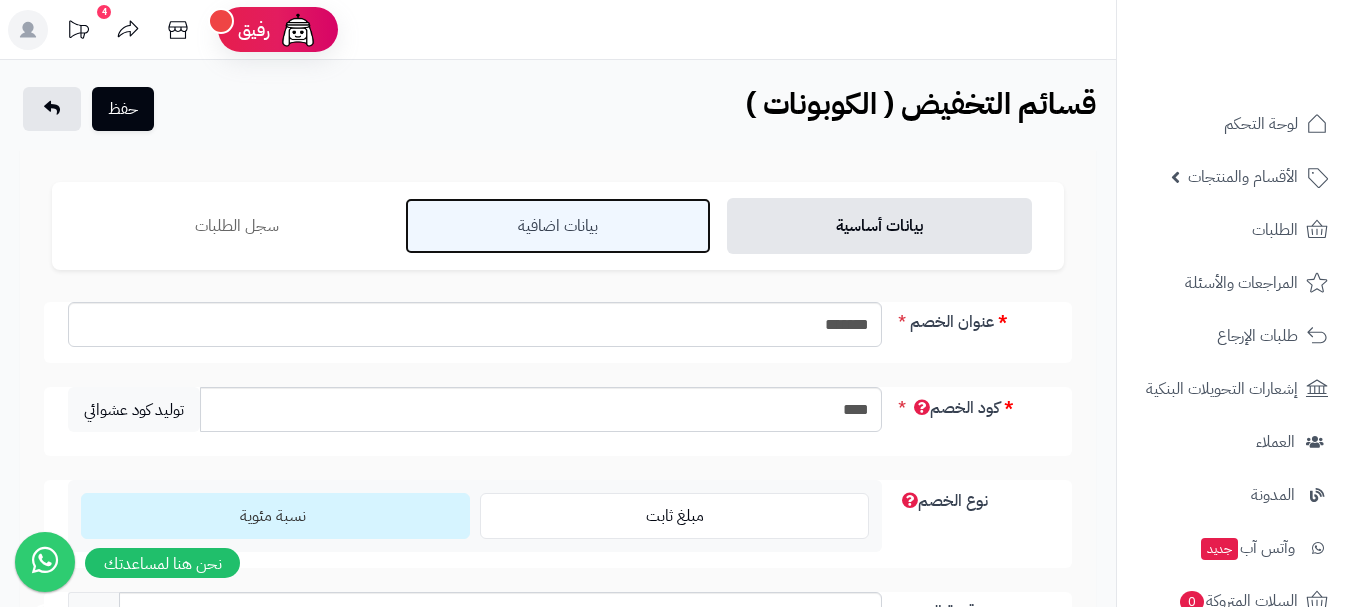 click on "بيانات اضافية" at bounding box center (557, 226) 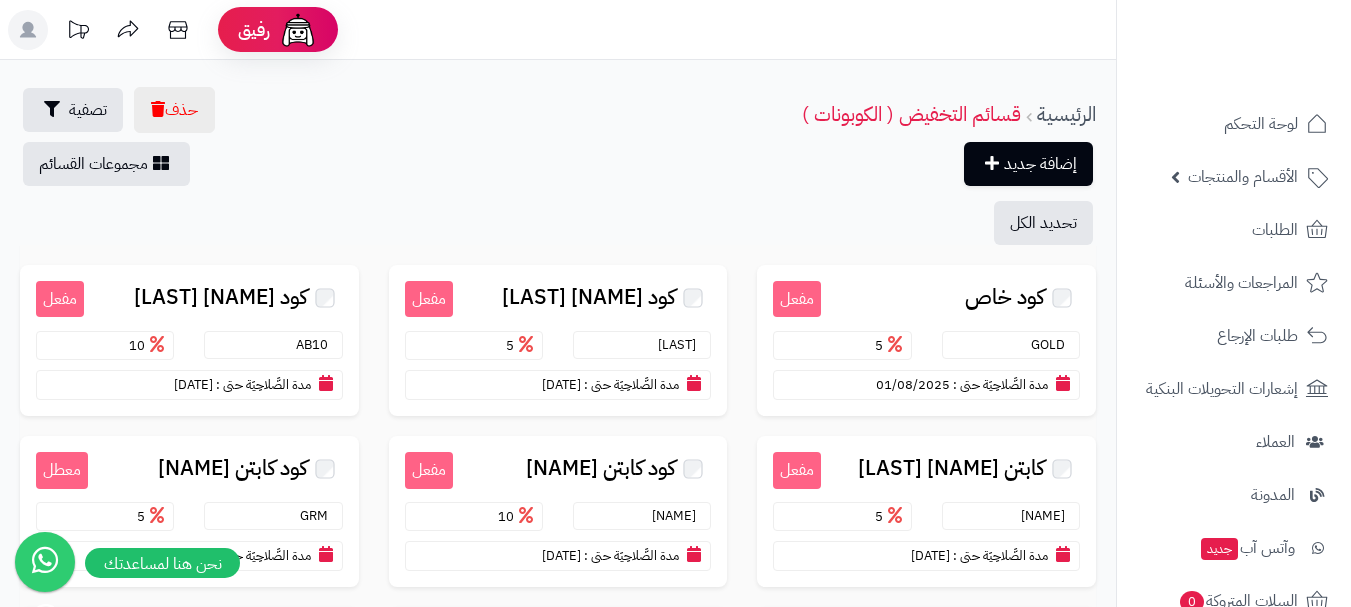 scroll, scrollTop: 0, scrollLeft: 0, axis: both 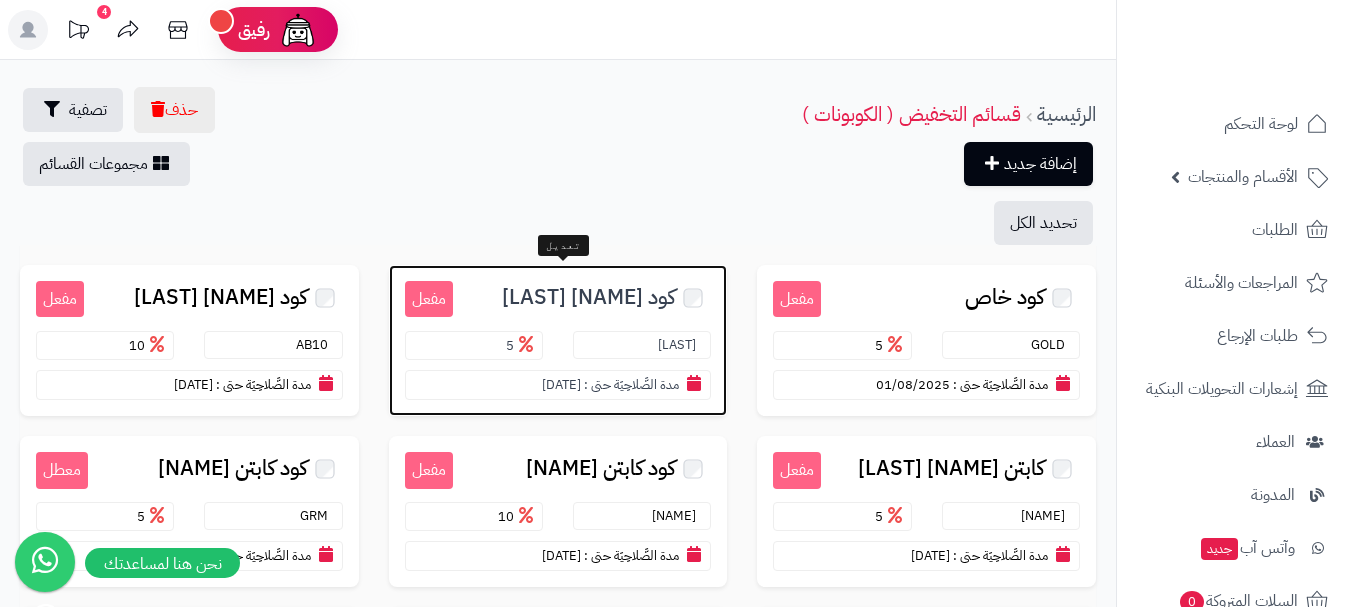 click on "كود [NAME] [LAST]" at bounding box center (588, 297) 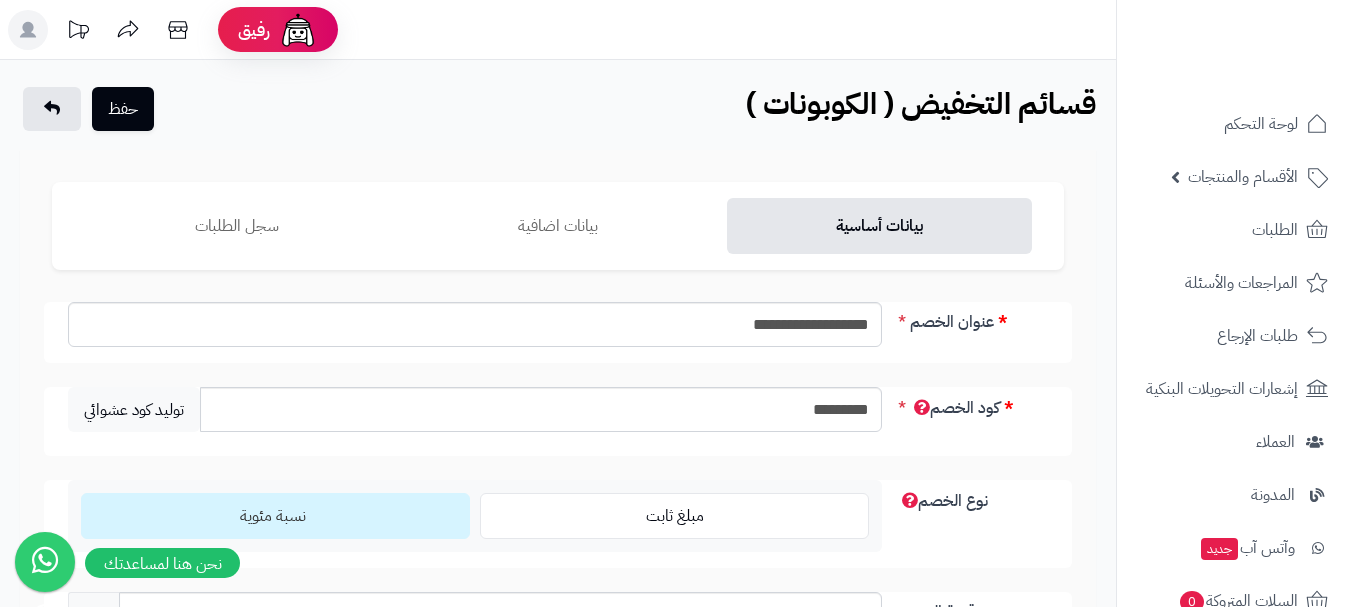 scroll, scrollTop: 0, scrollLeft: 0, axis: both 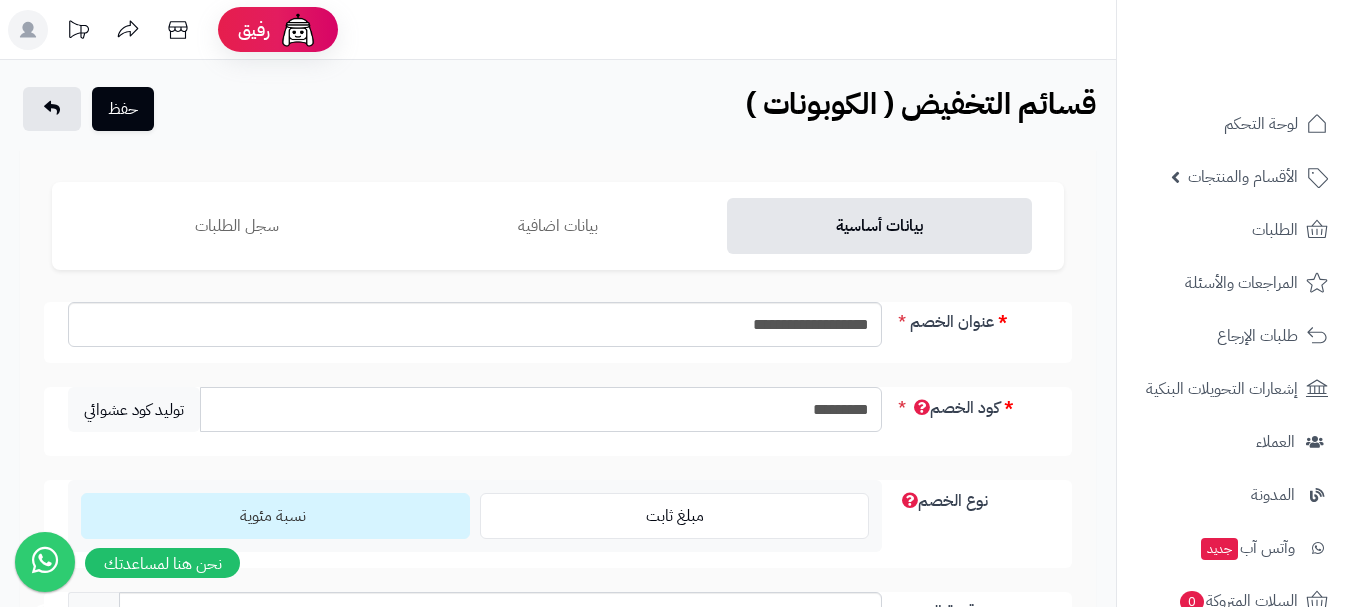 drag, startPoint x: 776, startPoint y: 413, endPoint x: 879, endPoint y: 426, distance: 103.81715 